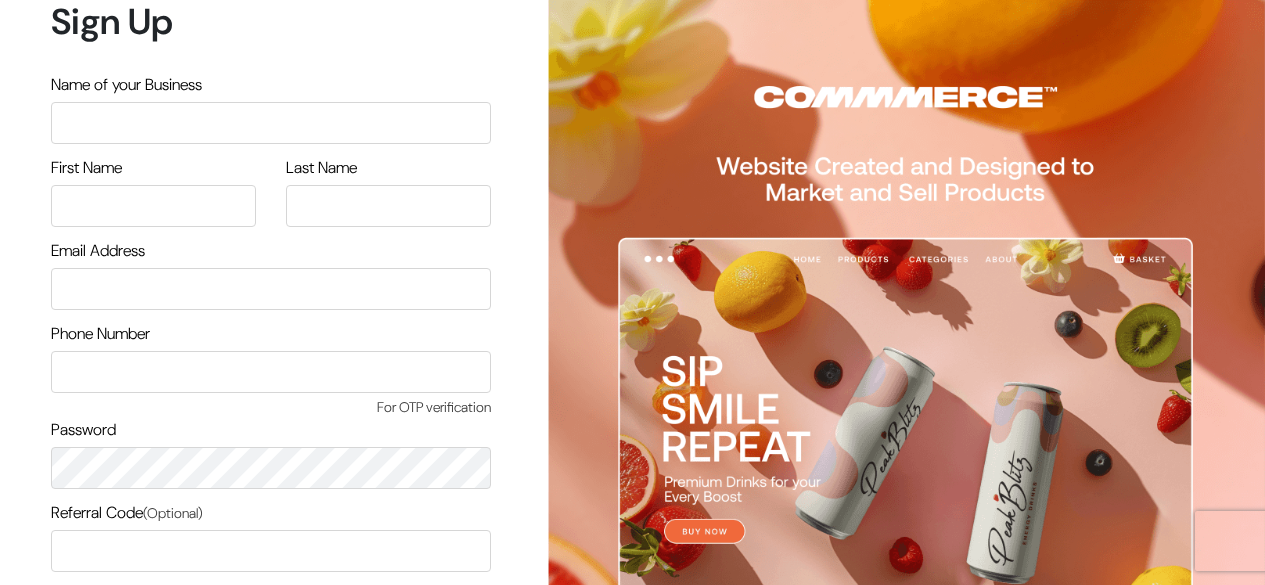 scroll, scrollTop: 170, scrollLeft: 0, axis: vertical 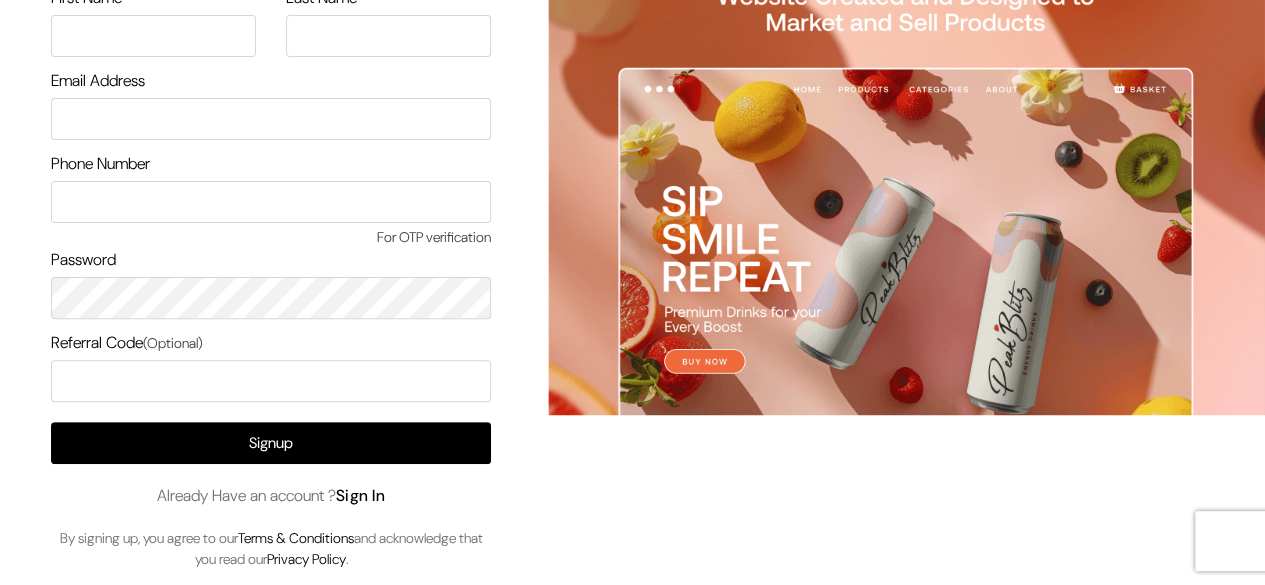 click on "Sign In" at bounding box center (361, 495) 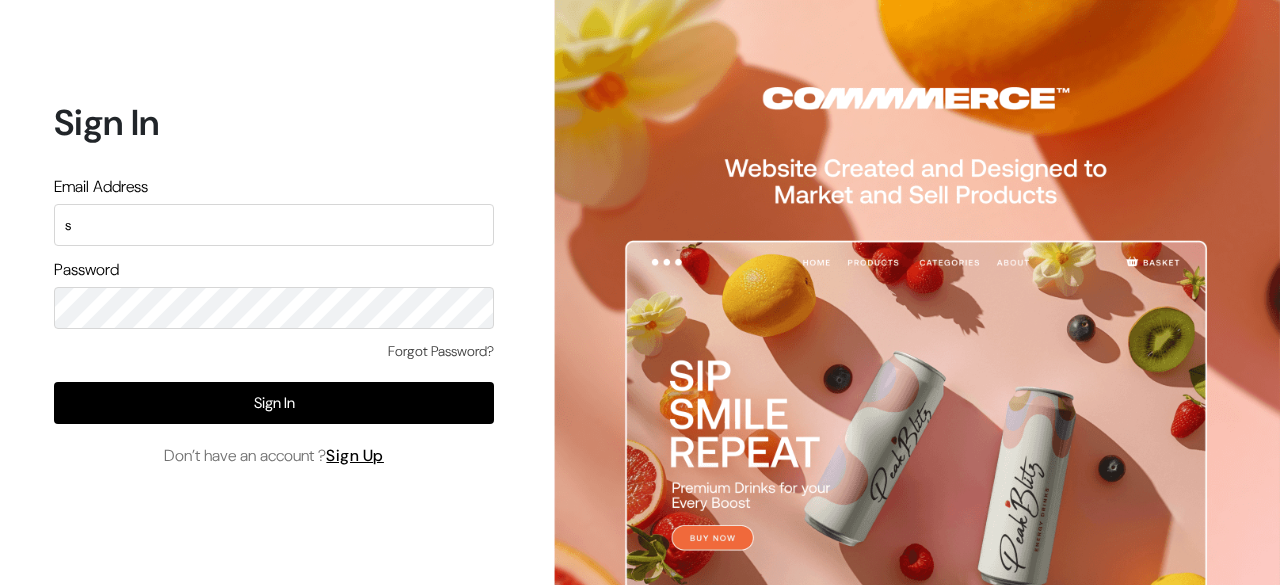scroll, scrollTop: 0, scrollLeft: 0, axis: both 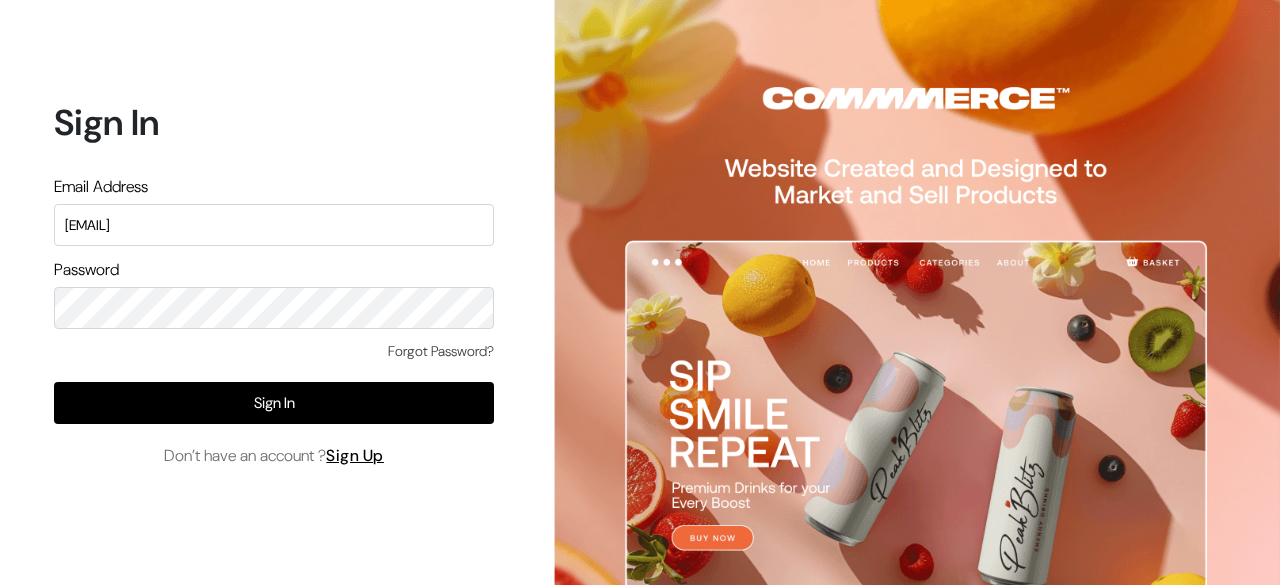 type on "[EMAIL]" 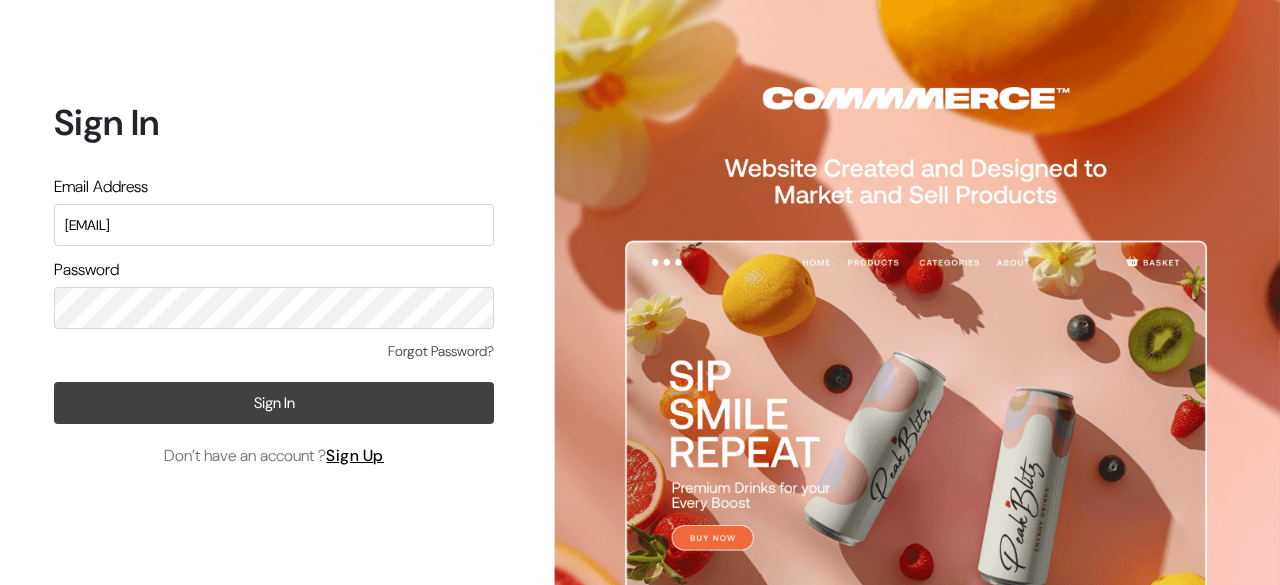 click on "Sign In" at bounding box center (274, 403) 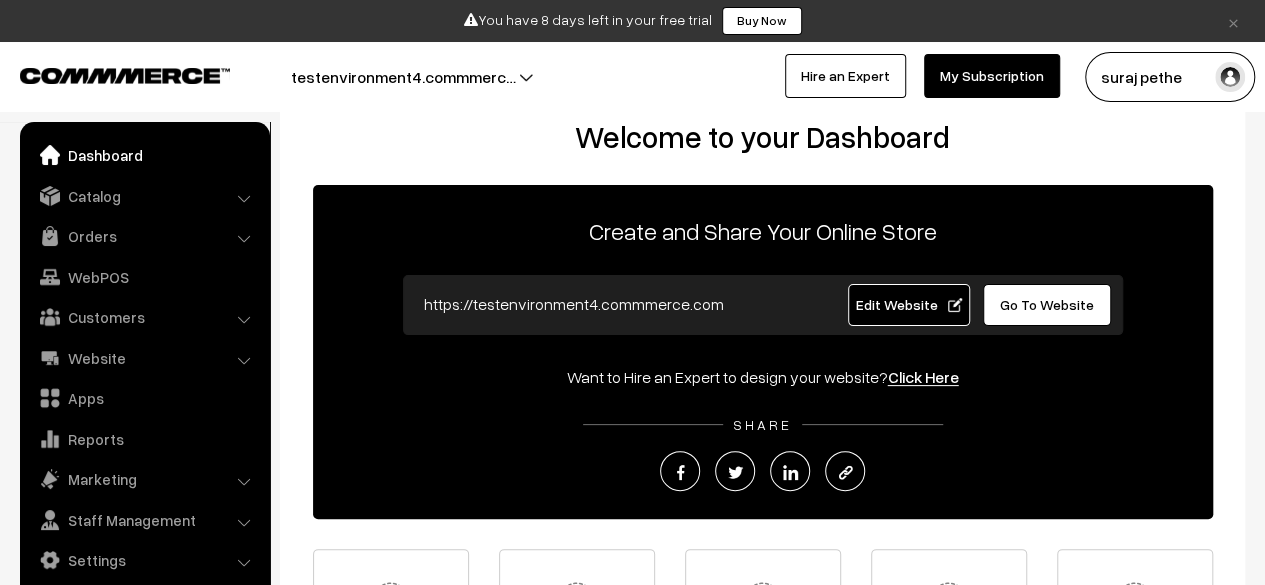 scroll, scrollTop: 44, scrollLeft: 0, axis: vertical 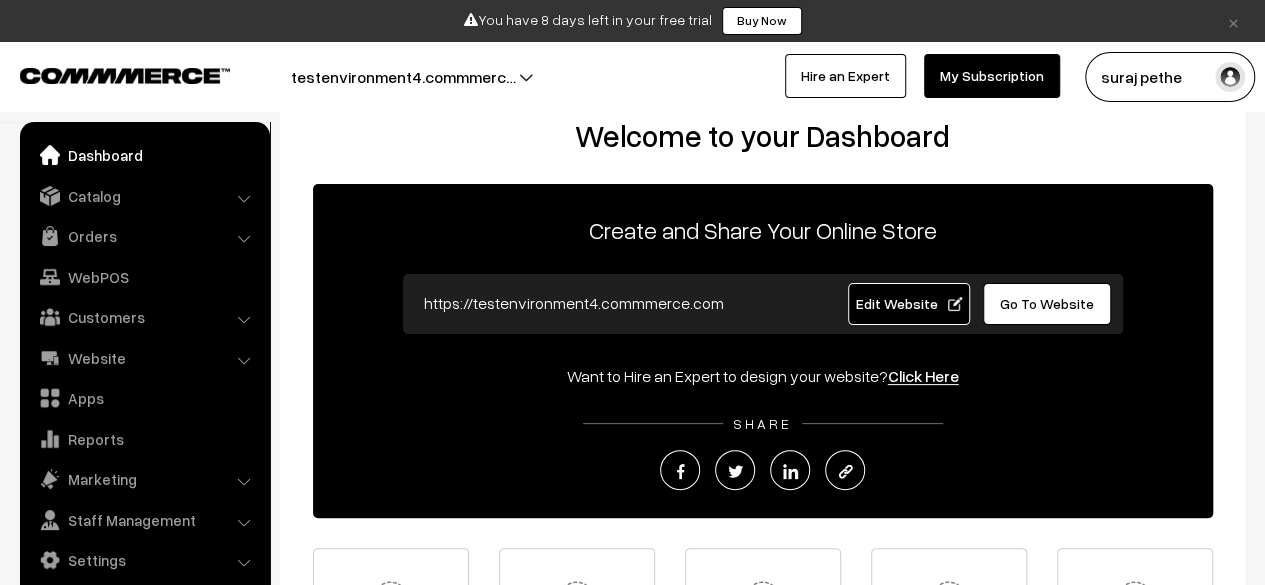 click on "My Subscription" at bounding box center [992, 76] 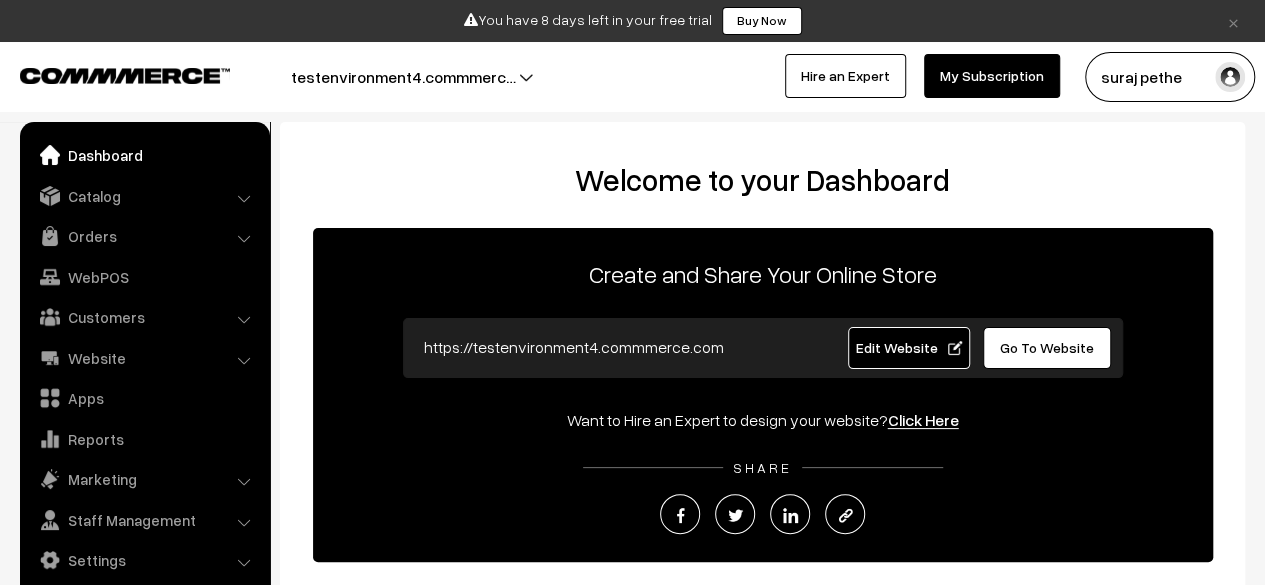 click on "My Subscription" at bounding box center [992, 76] 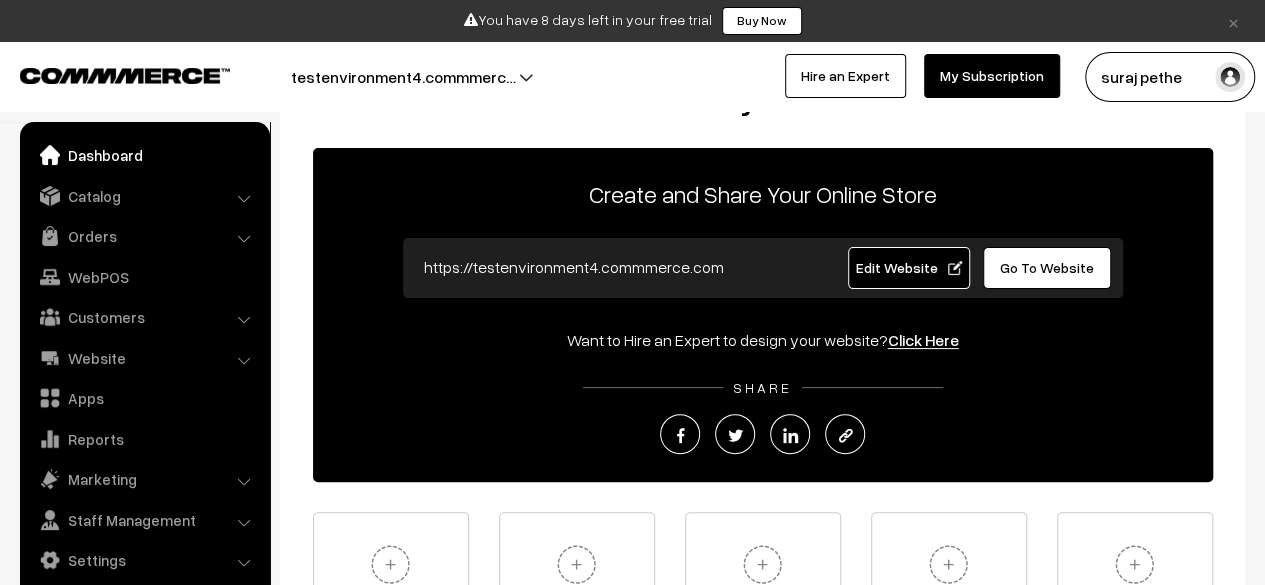 scroll, scrollTop: 0, scrollLeft: 0, axis: both 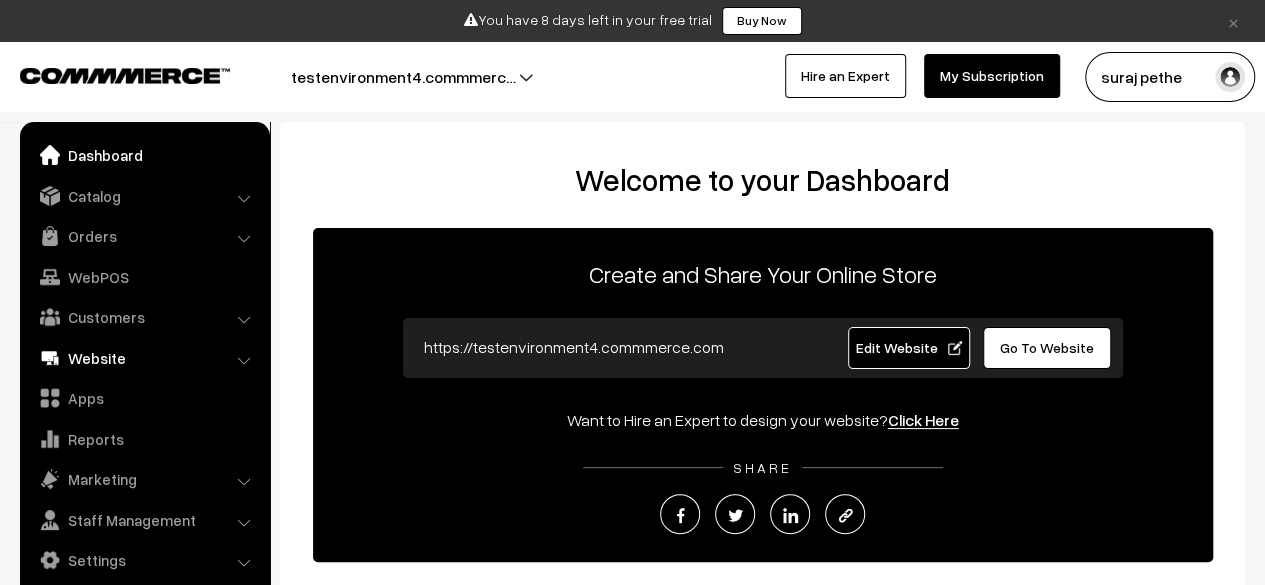 click on "Website" at bounding box center (144, 358) 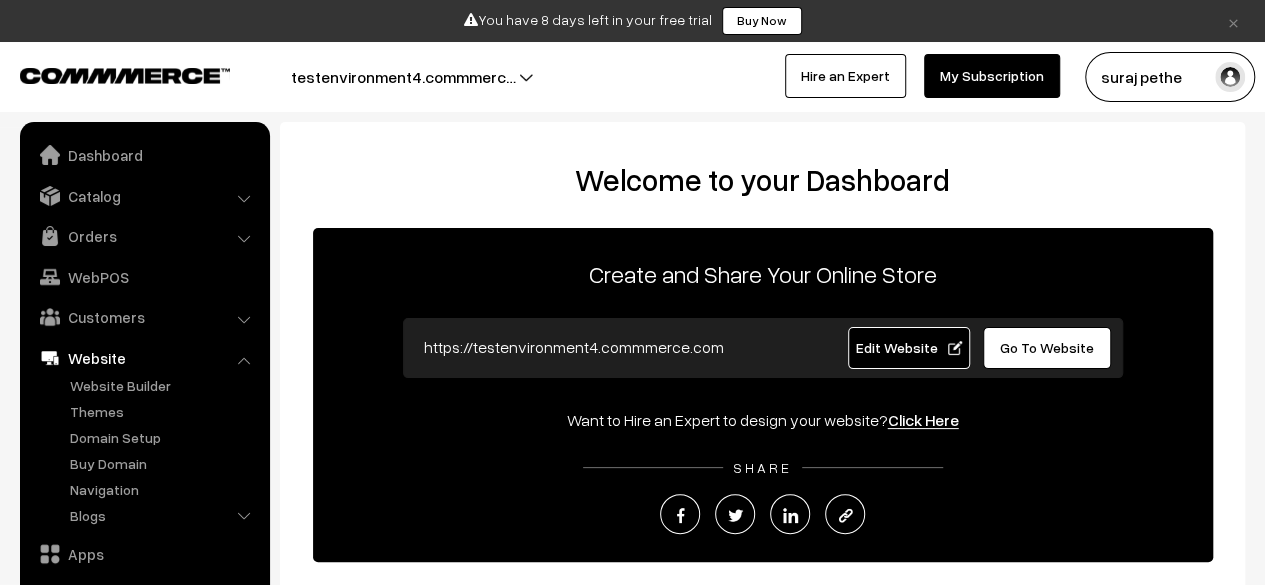 click on "Website" at bounding box center [144, 358] 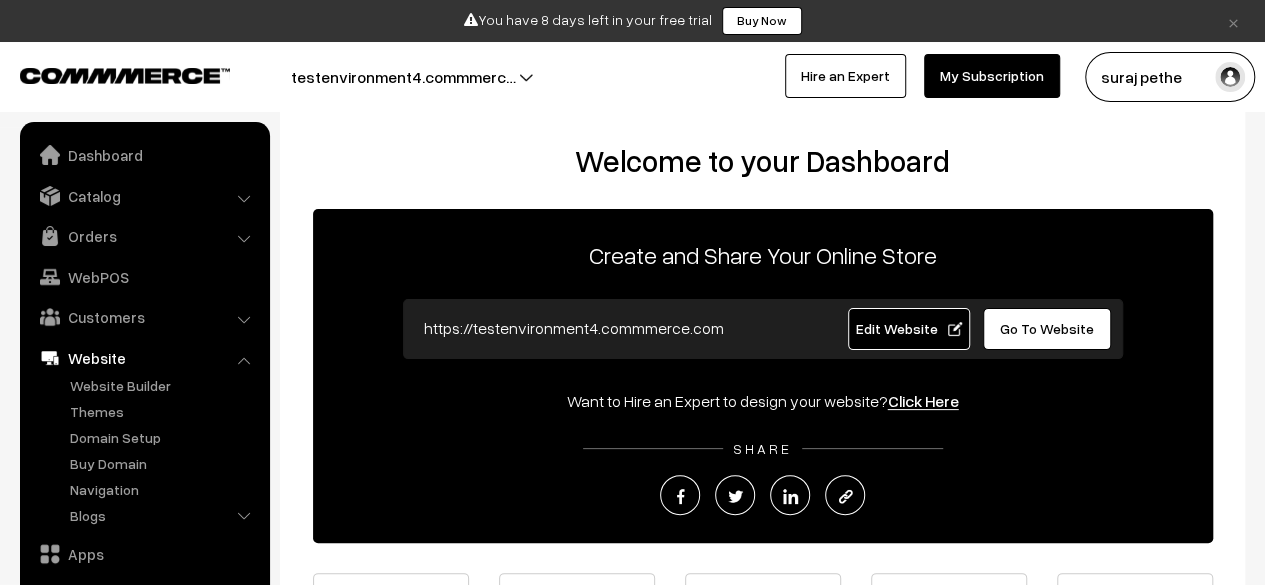 scroll, scrollTop: 22, scrollLeft: 0, axis: vertical 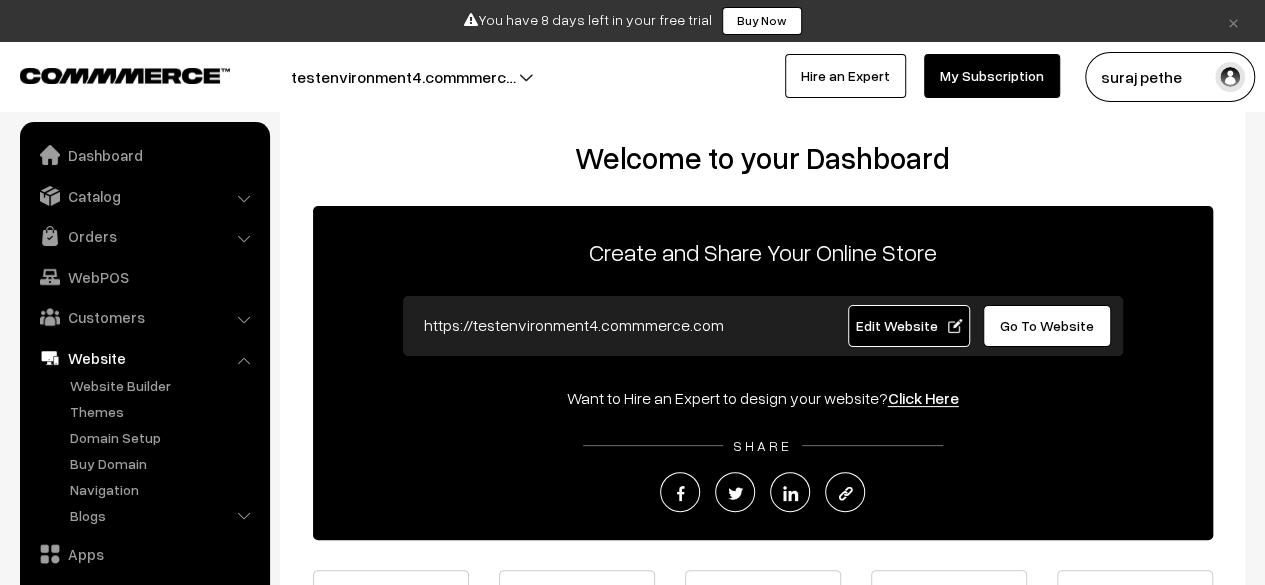 click on "Create and Share Your Online Store
https://testenvironment4.commmerce.com
Edit Website
Go To Website
Want to Hire an Expert to design your website?  Click Here
SHARE" at bounding box center (763, 373) 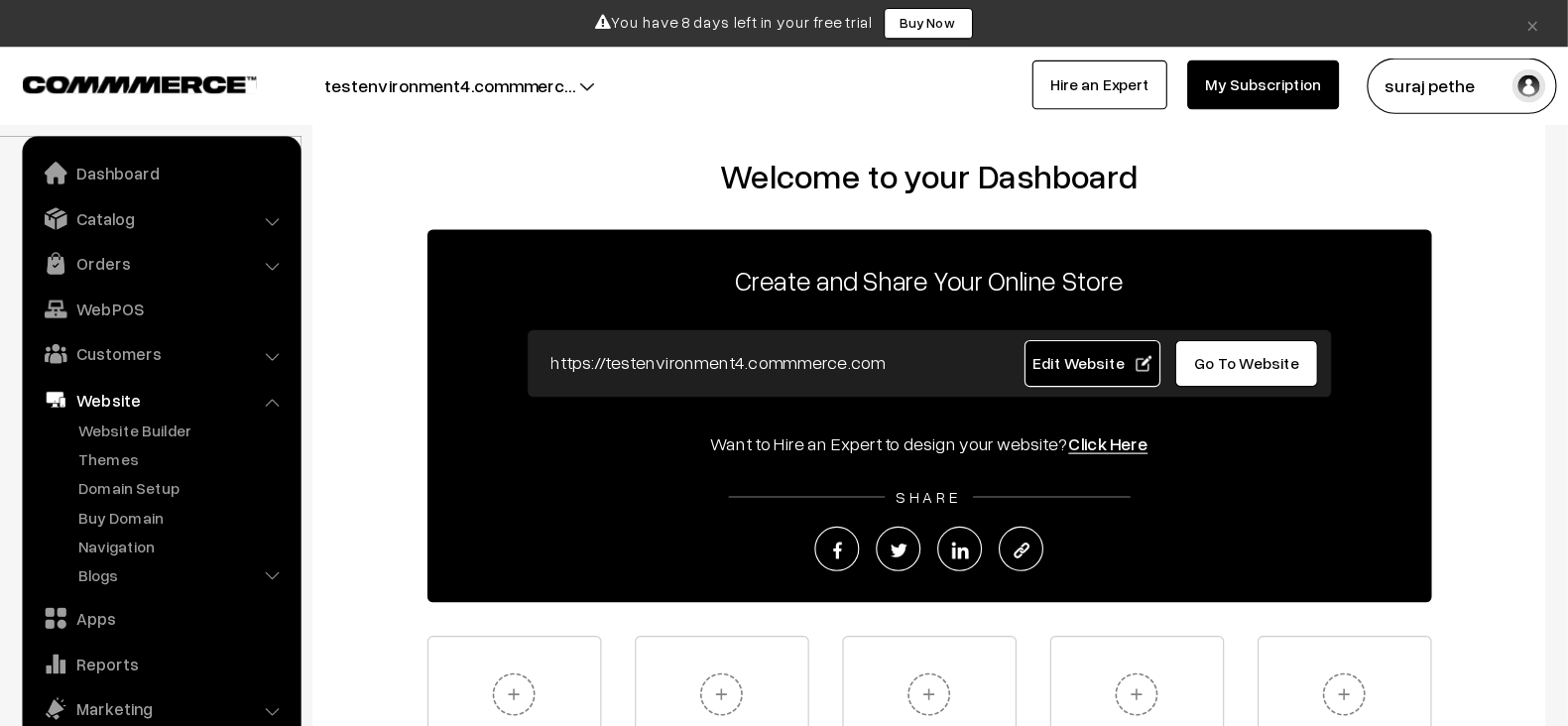 scroll, scrollTop: 22, scrollLeft: 0, axis: vertical 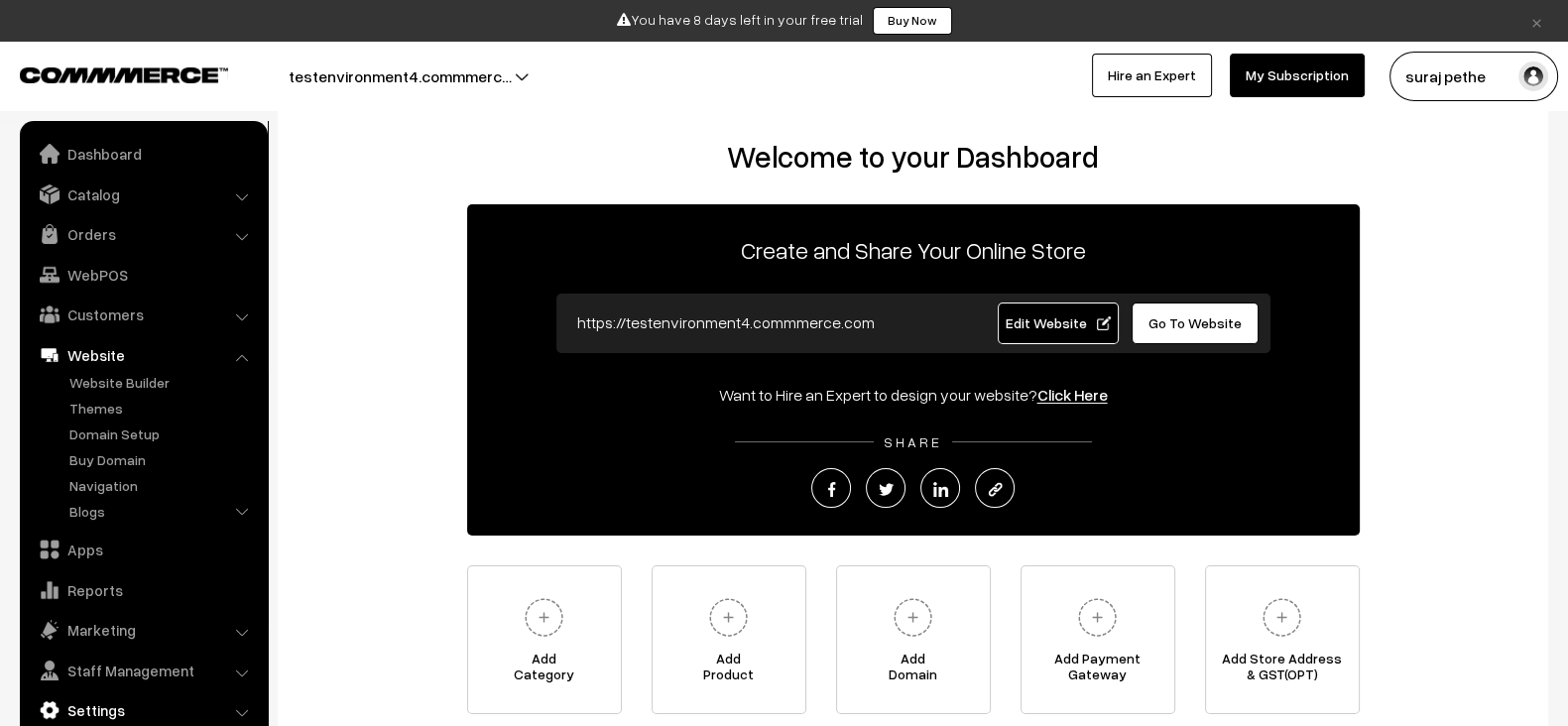 click on "Settings" at bounding box center (143, 710) 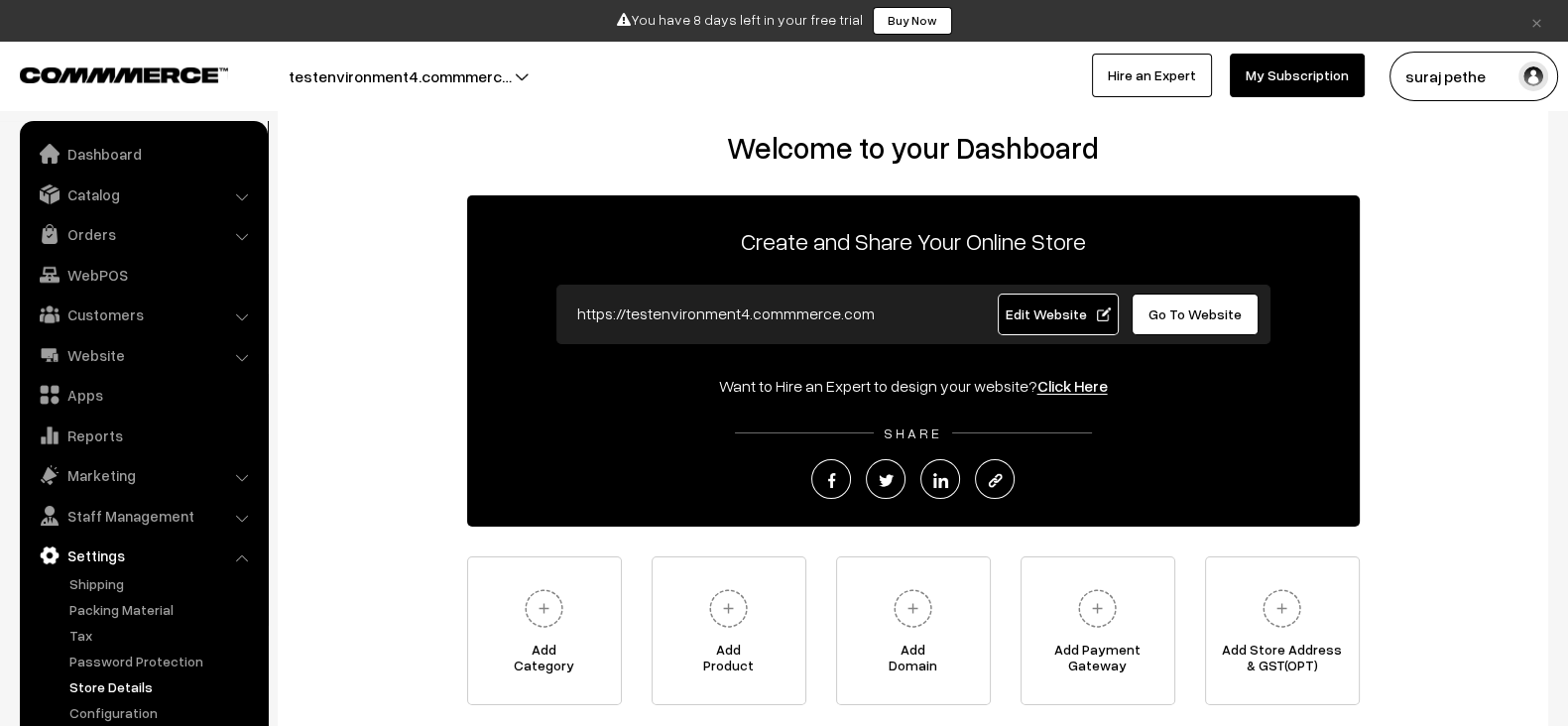 scroll, scrollTop: 37, scrollLeft: 0, axis: vertical 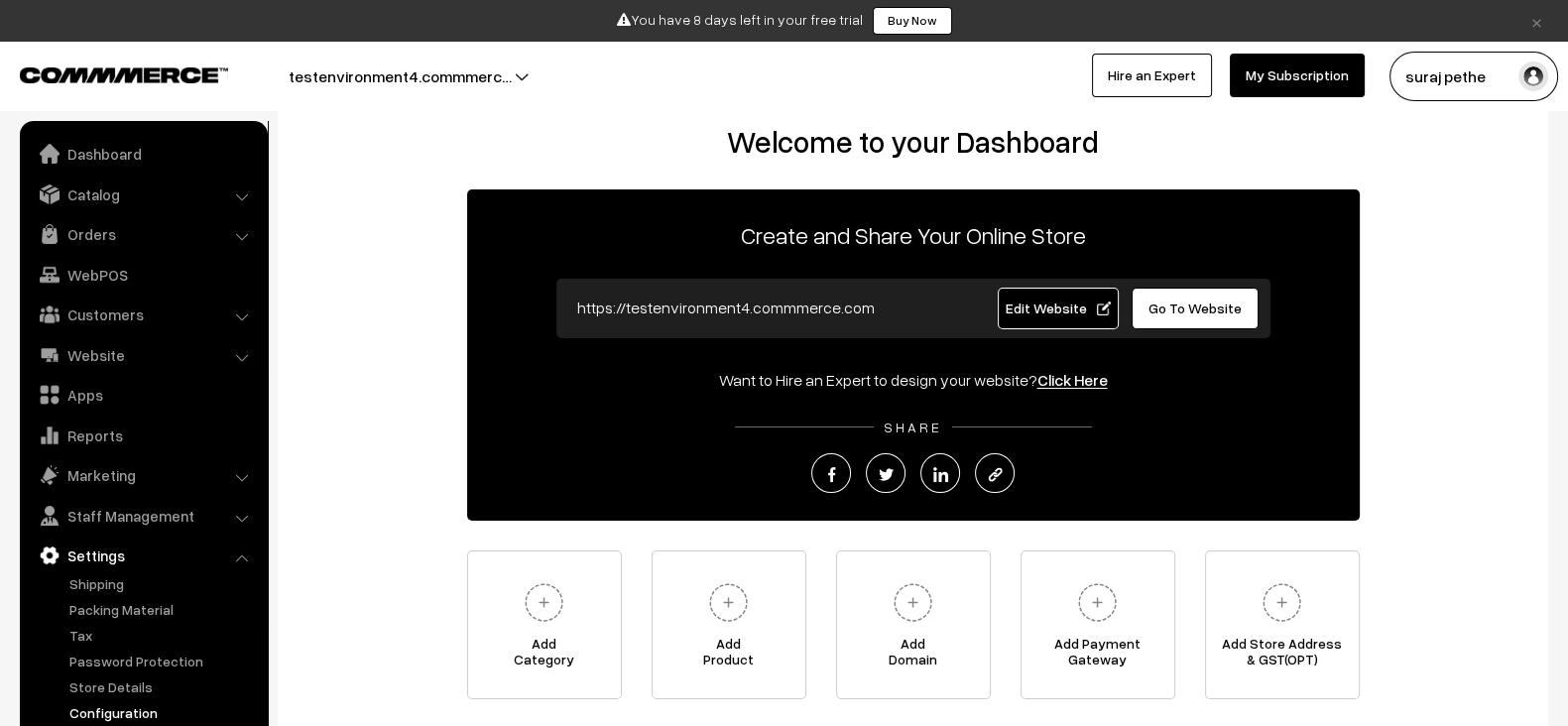 click on "Configuration" at bounding box center [163, 712] 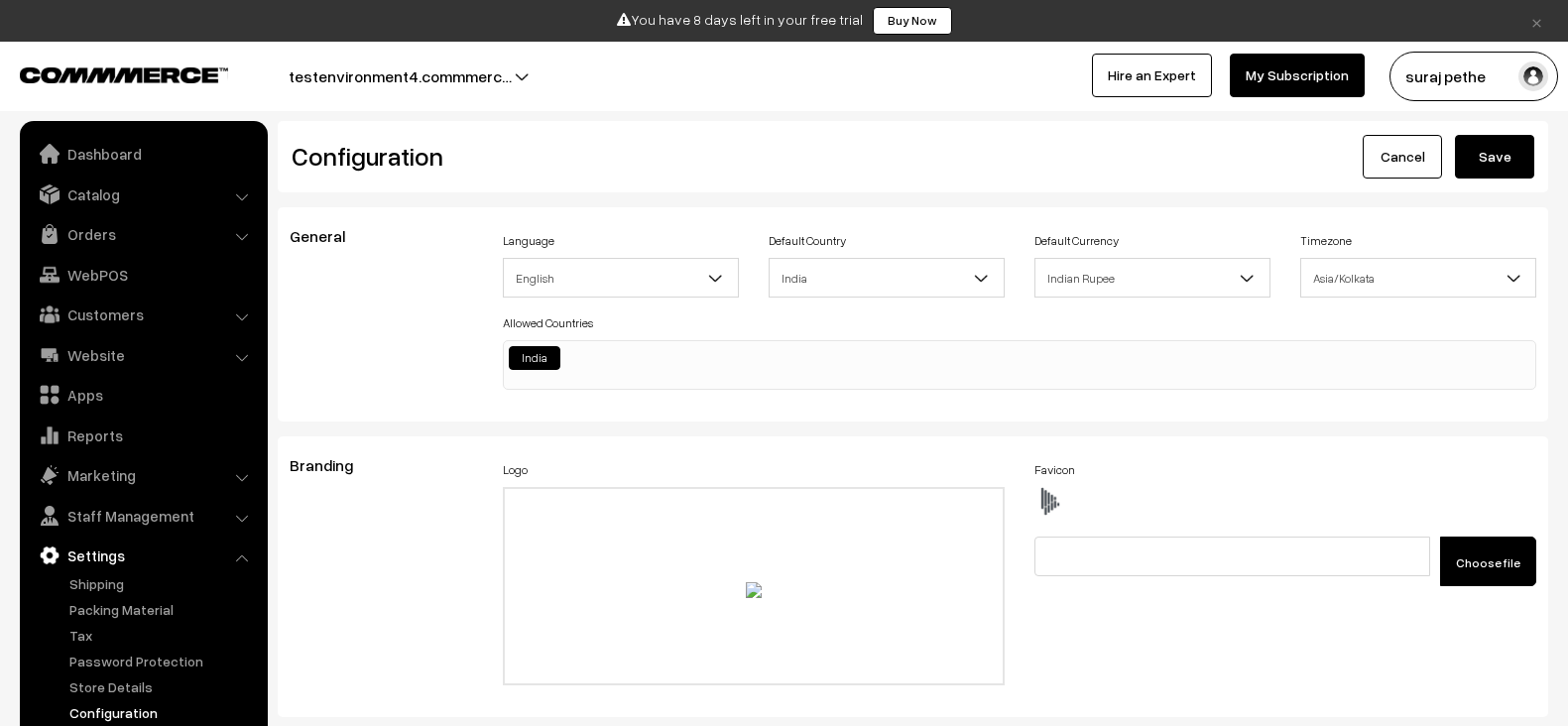 scroll, scrollTop: 0, scrollLeft: 0, axis: both 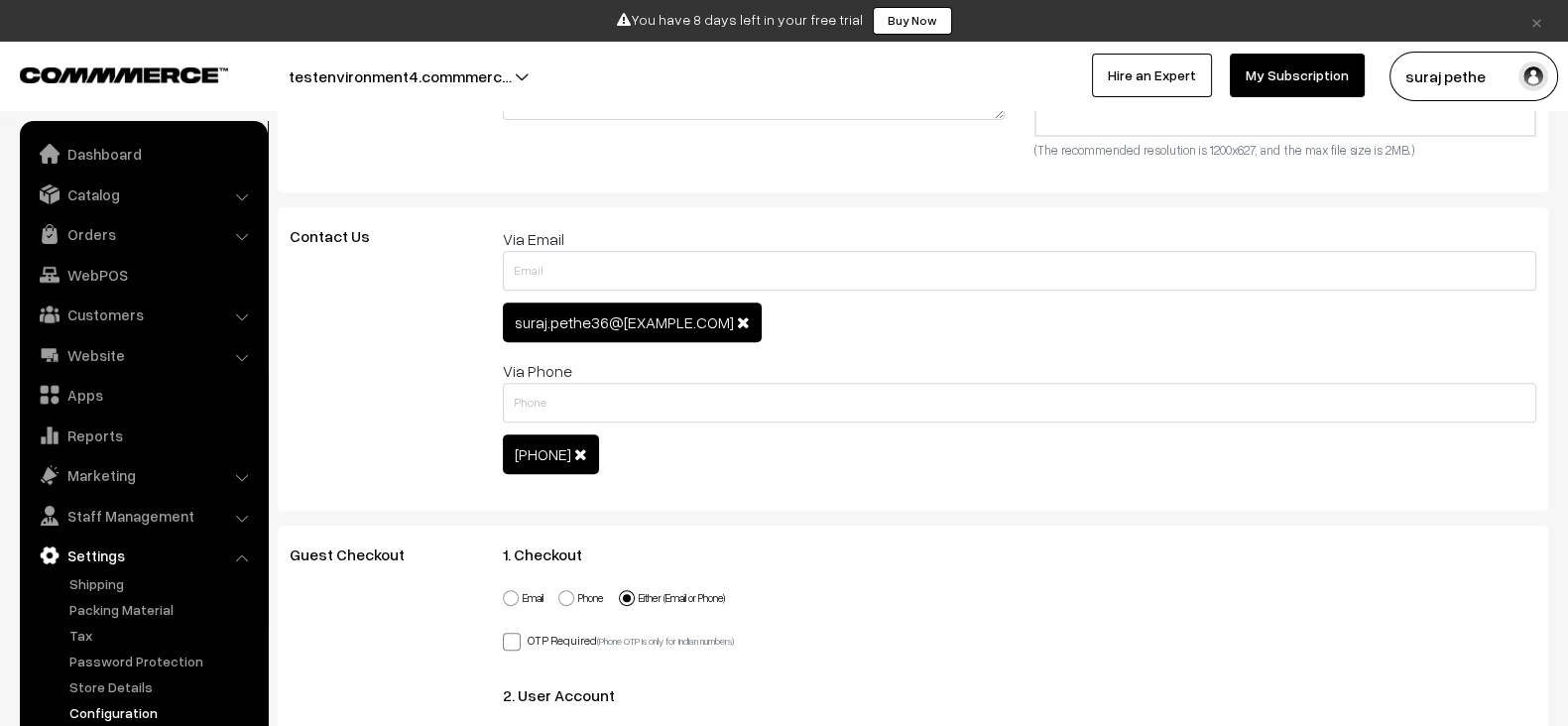 click on "Contact Us" at bounding box center [381, 359] 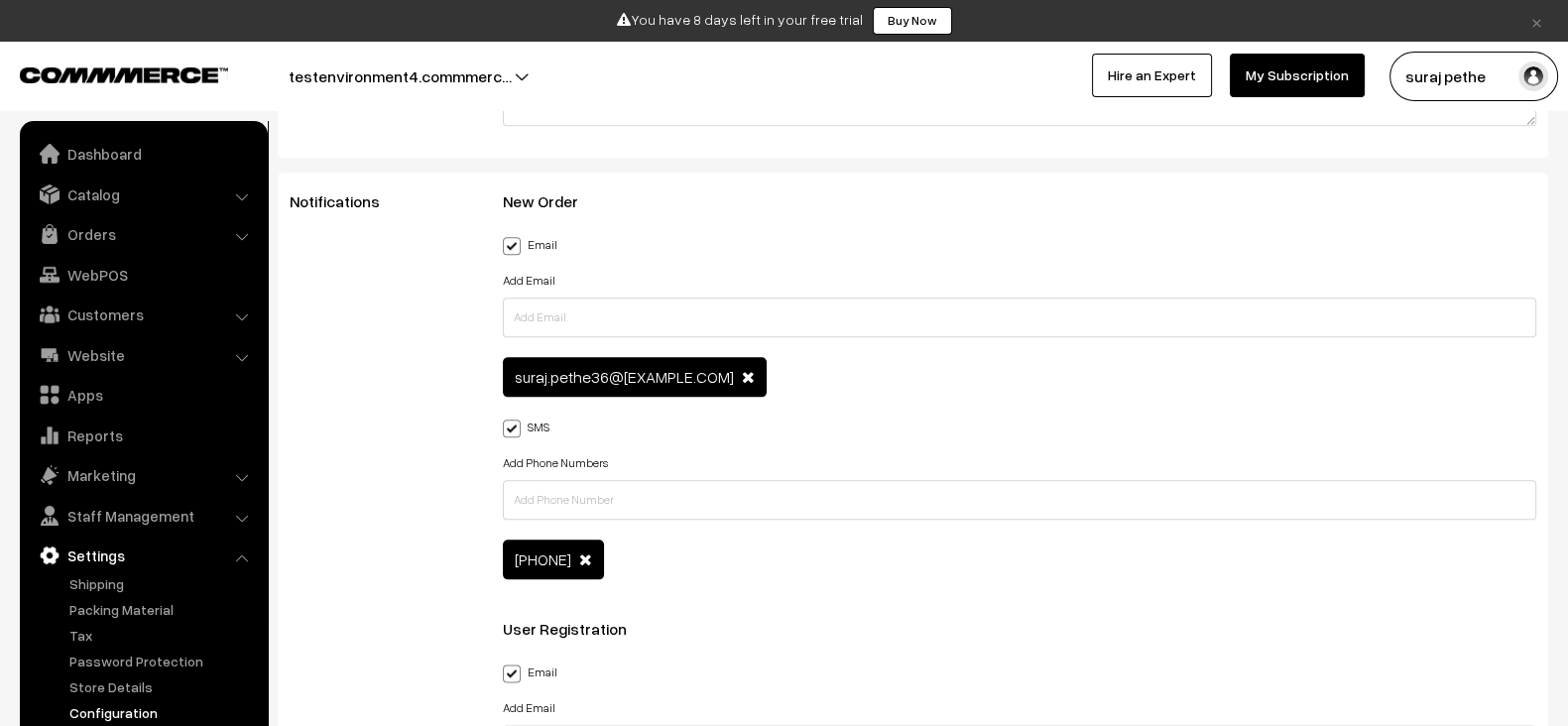 scroll, scrollTop: 2898, scrollLeft: 0, axis: vertical 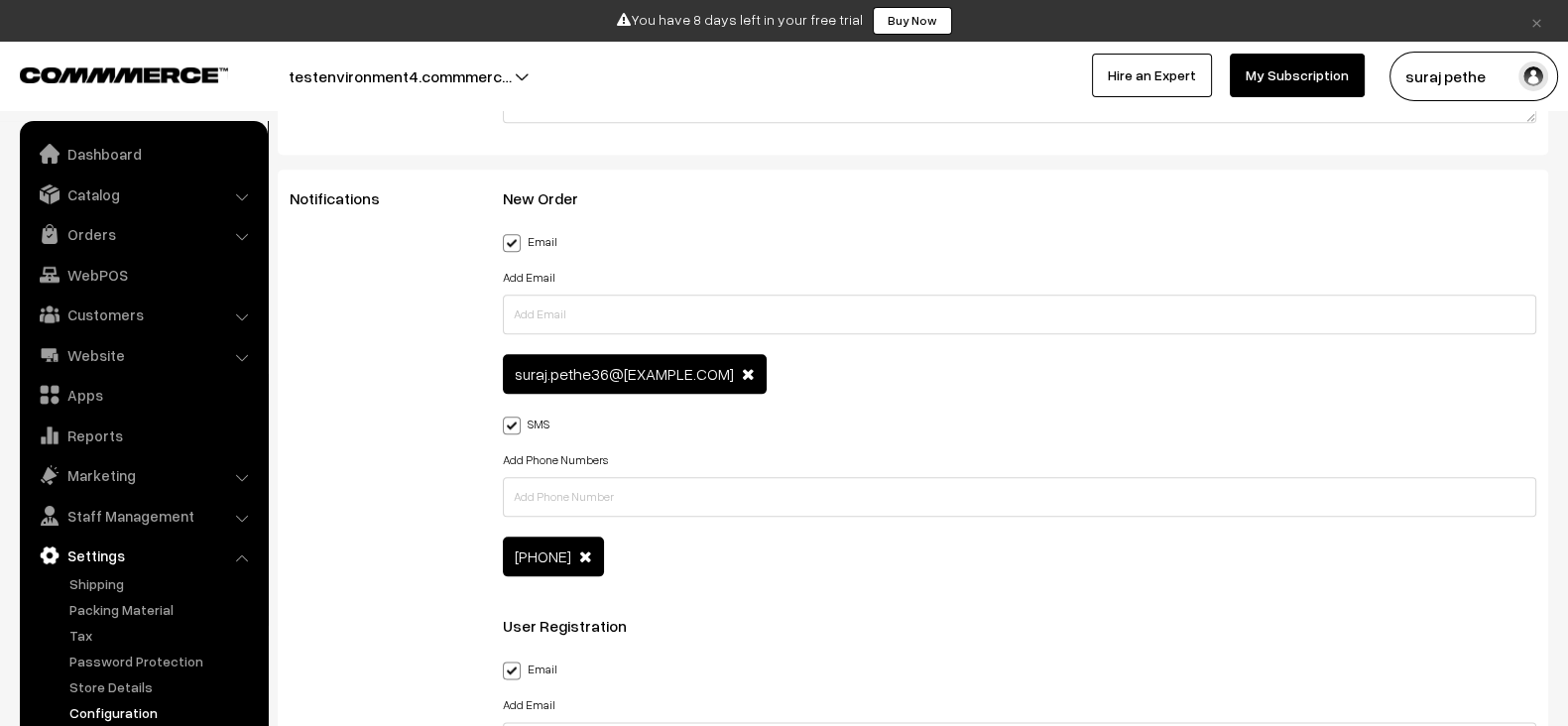 click at bounding box center [748, 374] 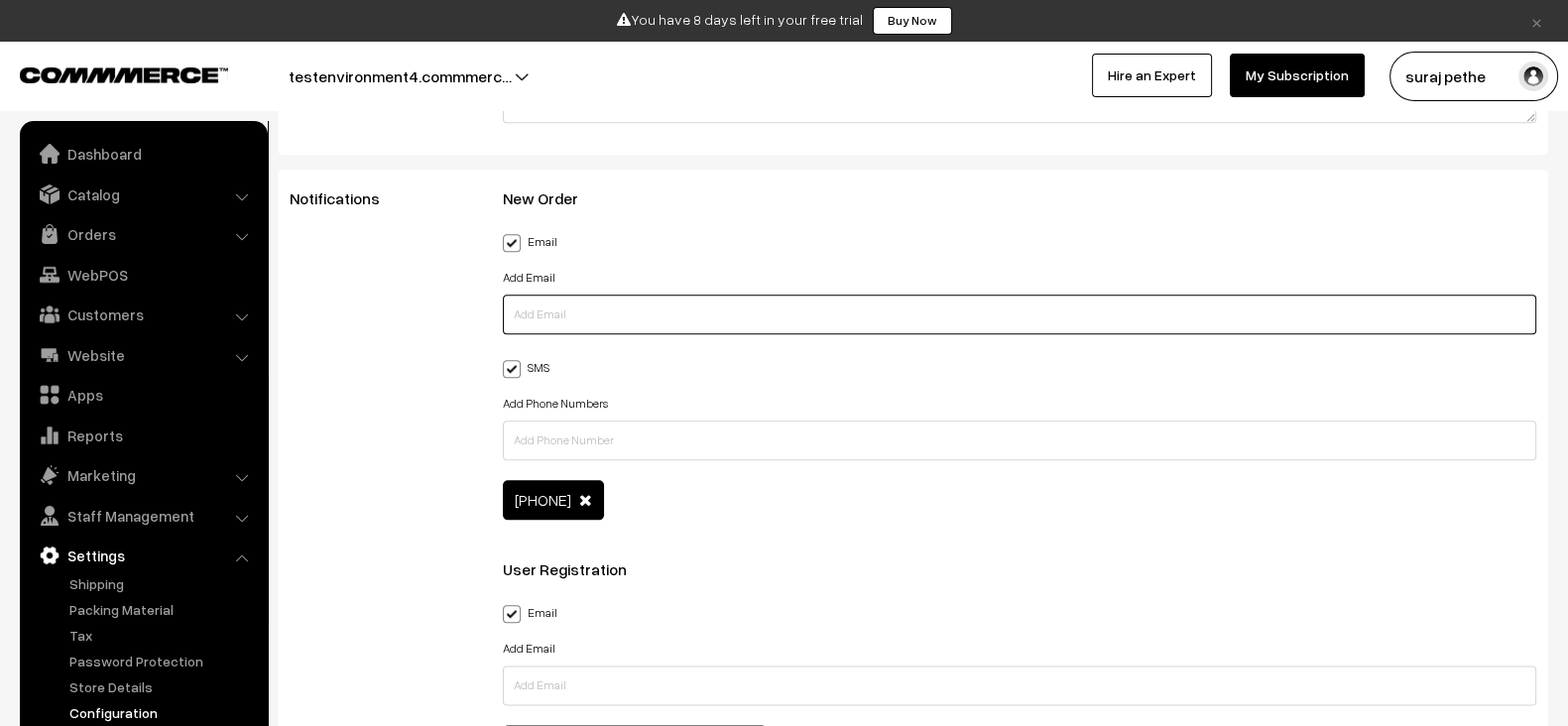 click at bounding box center (1020, 314) 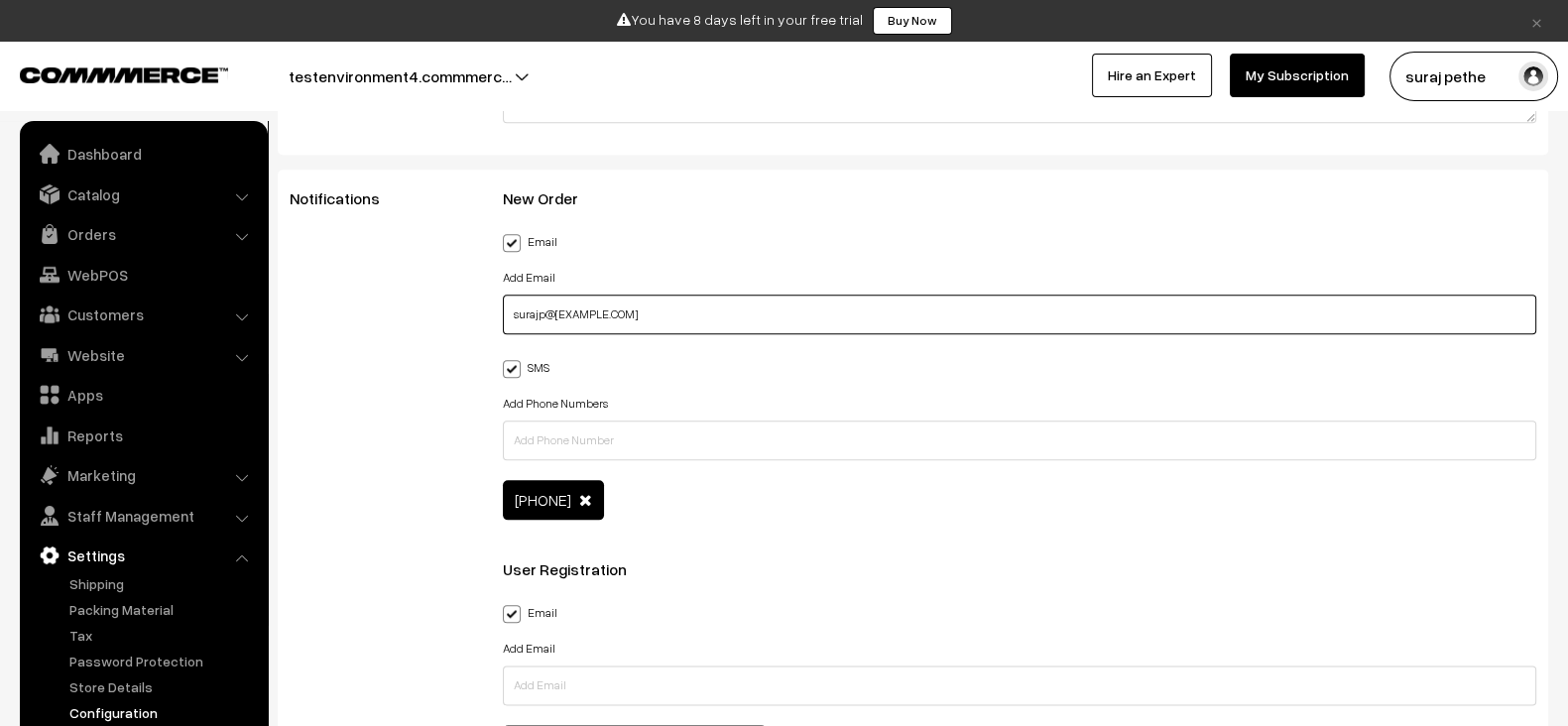 type on "surajp@outdoinc.com" 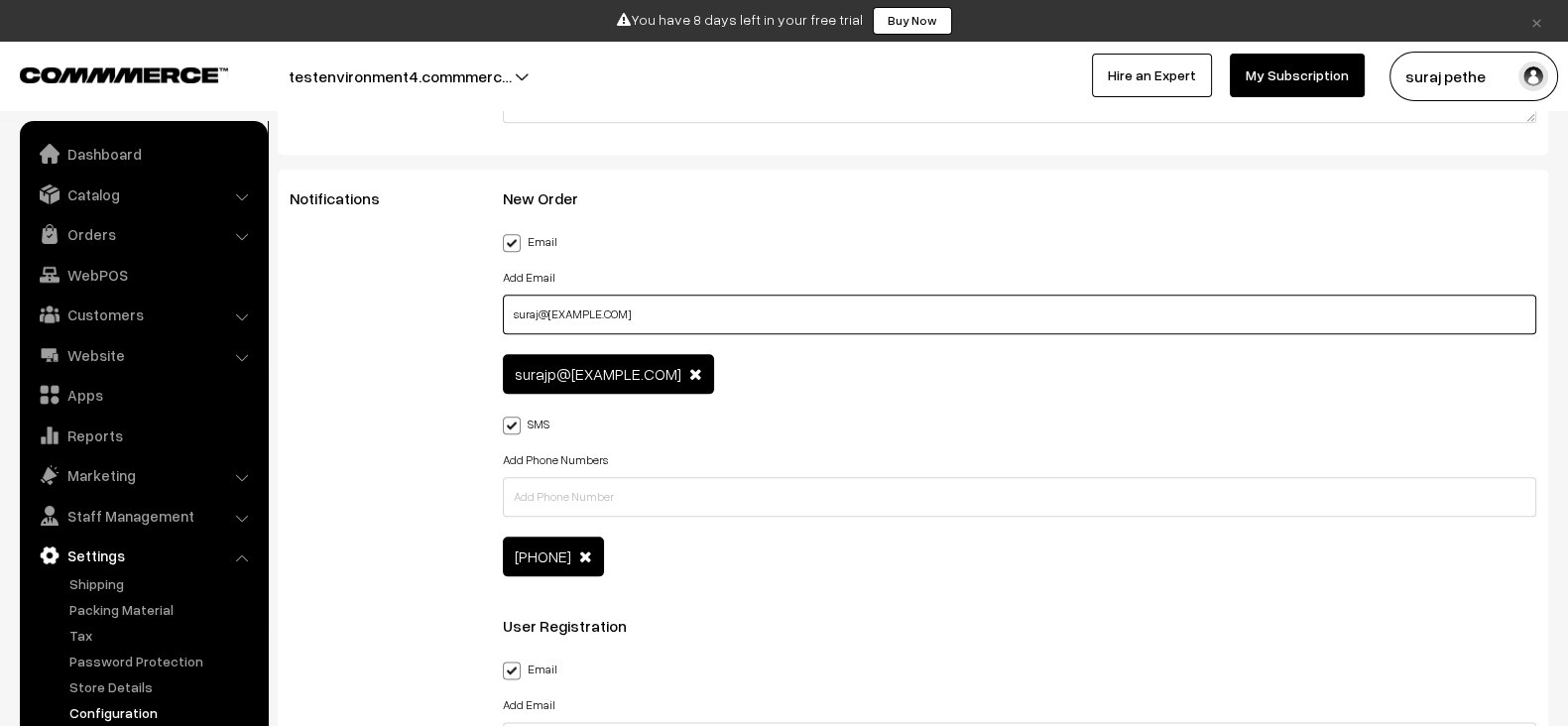 type on "suraj@commmerce.com" 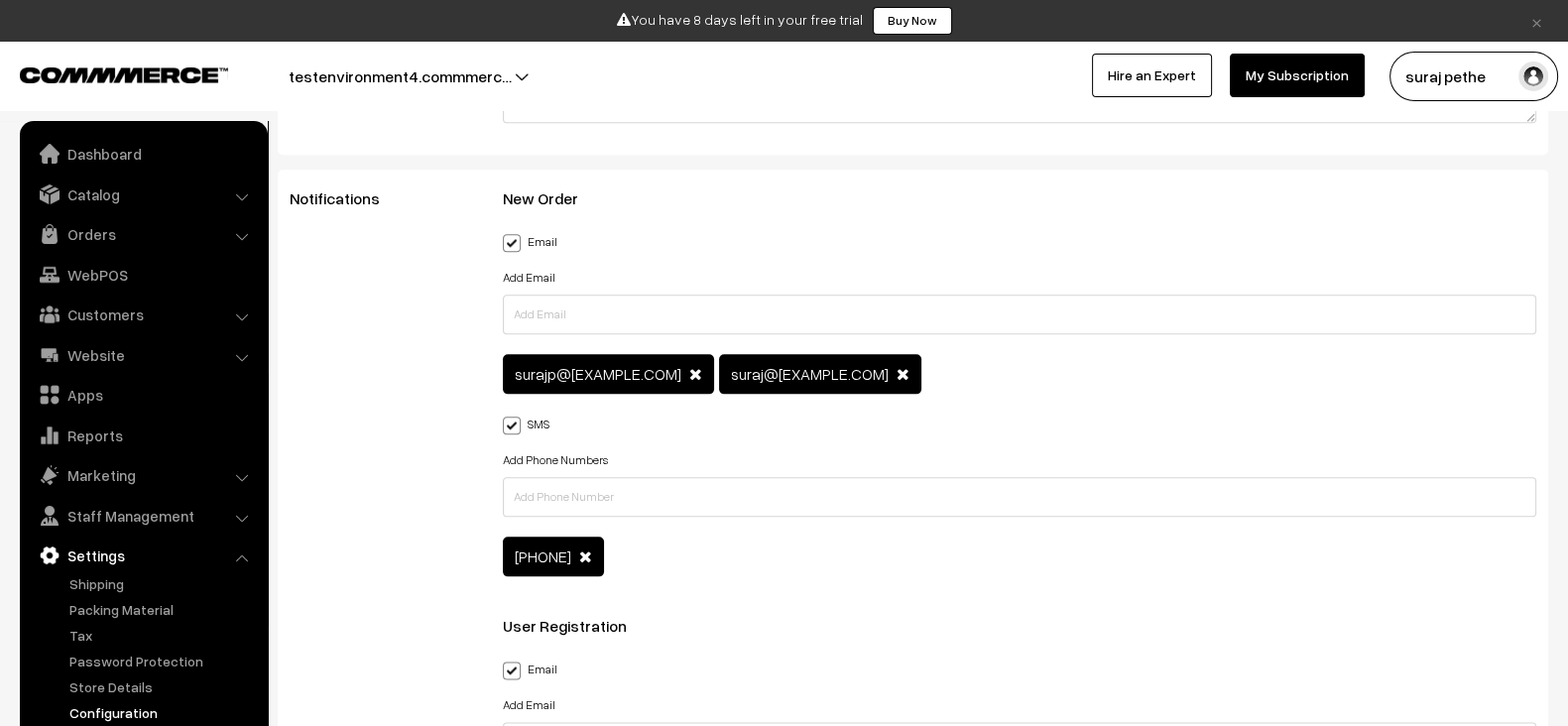 click on "Notifications" at bounding box center [381, 1247] 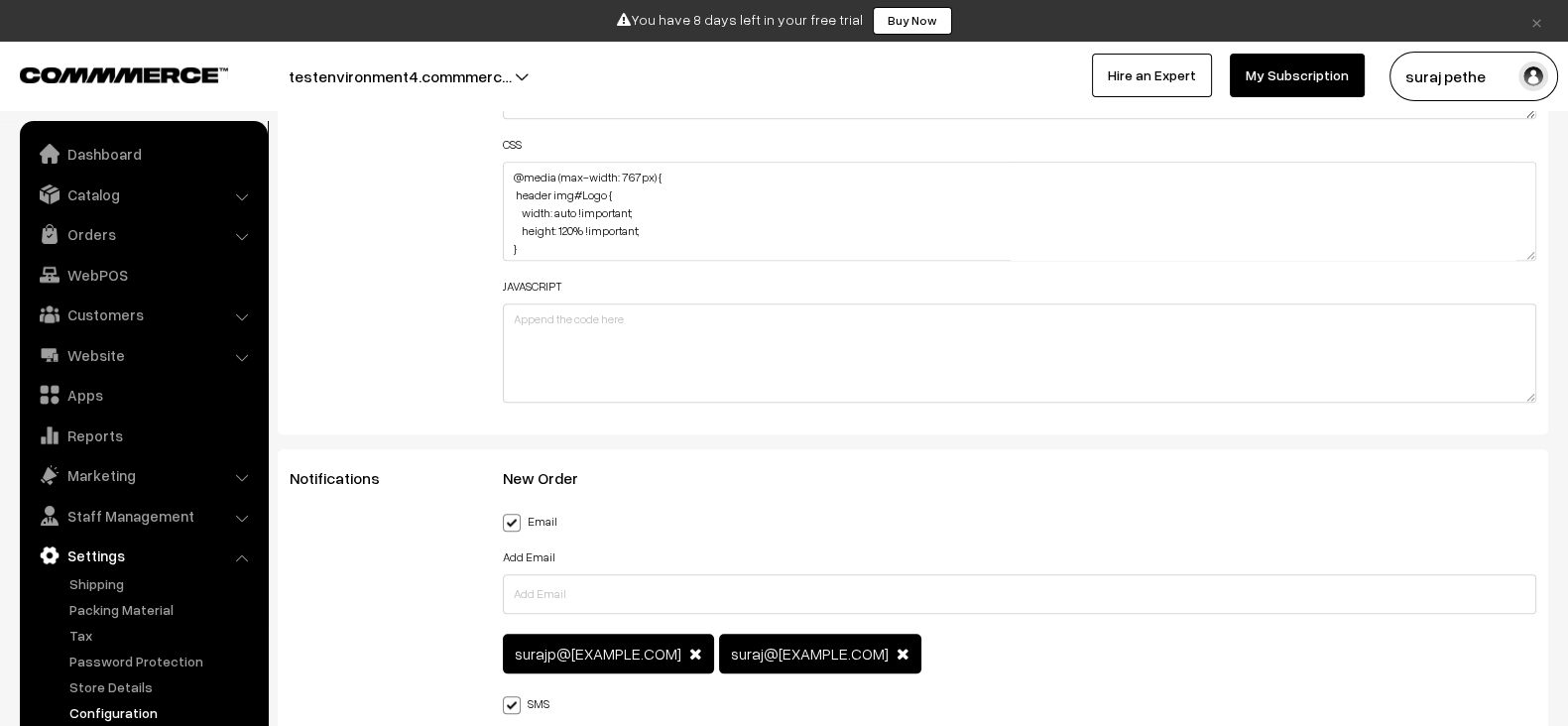 scroll, scrollTop: 2591, scrollLeft: 0, axis: vertical 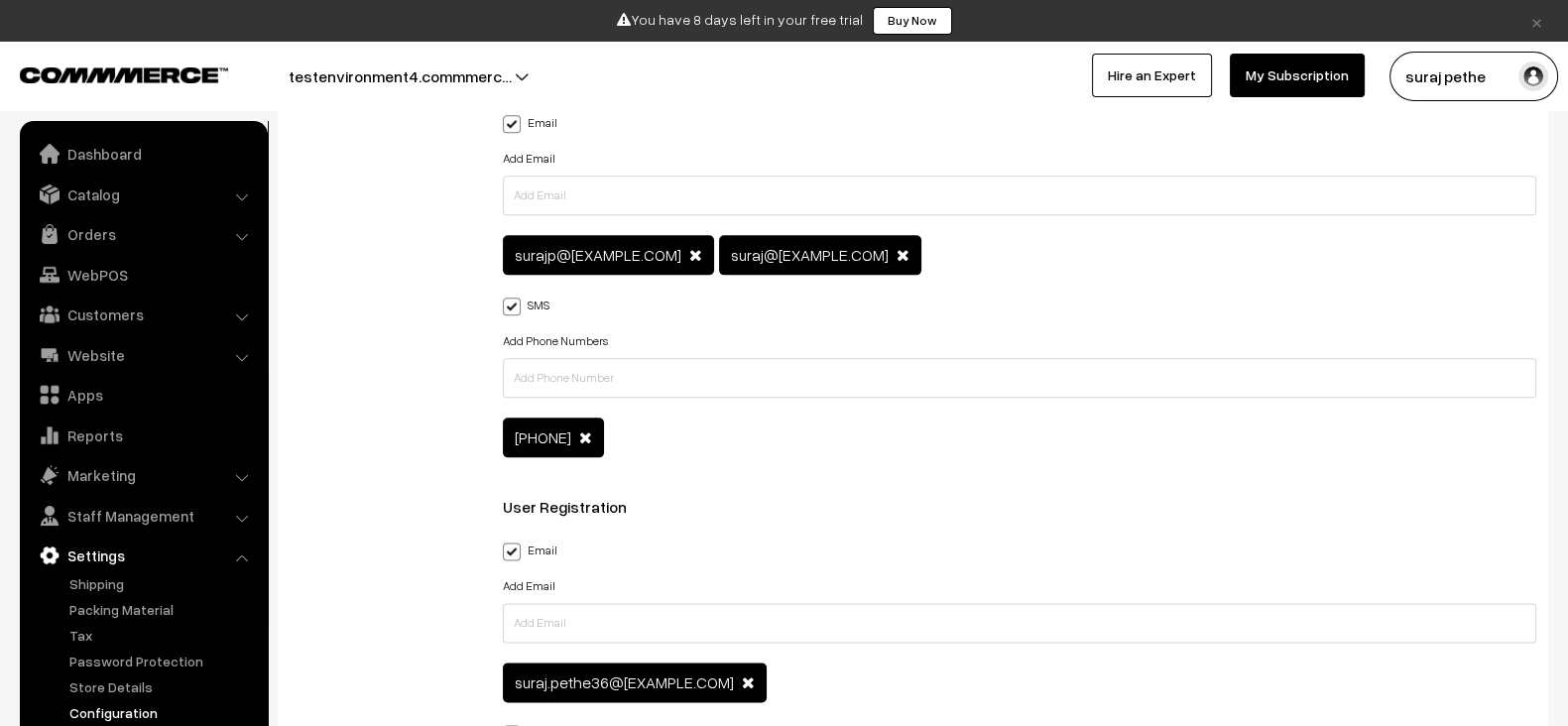click at bounding box center (903, 255) 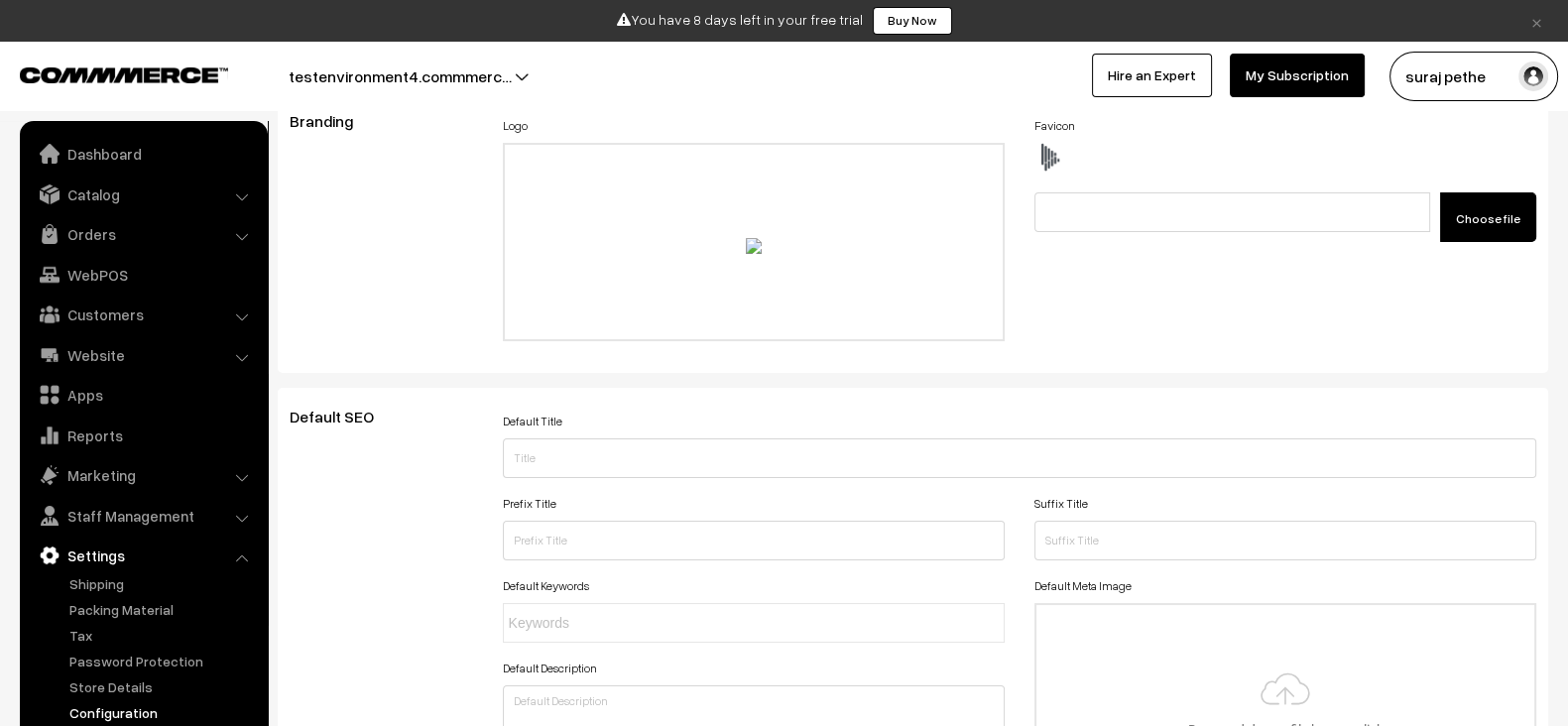 scroll, scrollTop: 0, scrollLeft: 0, axis: both 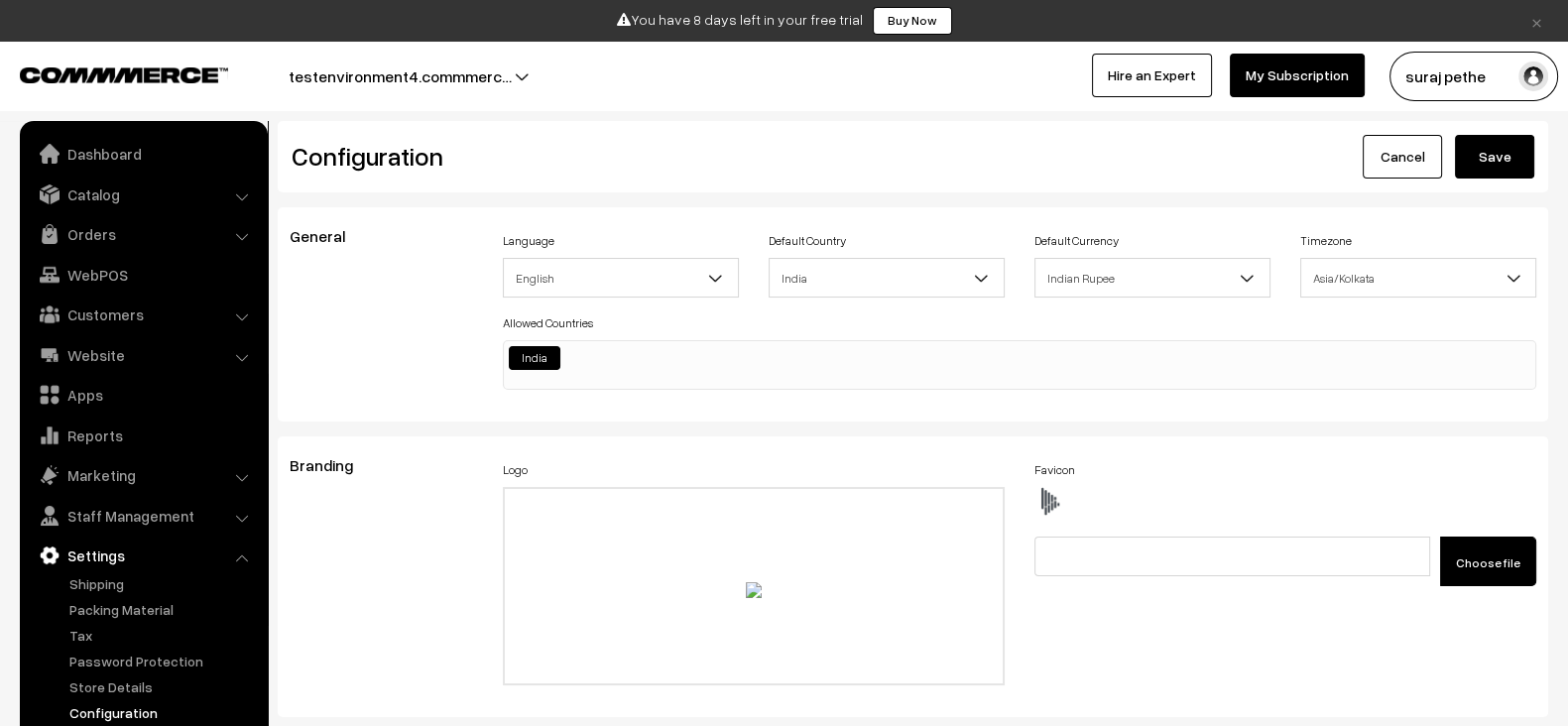 click on "Save" at bounding box center (1495, 157) 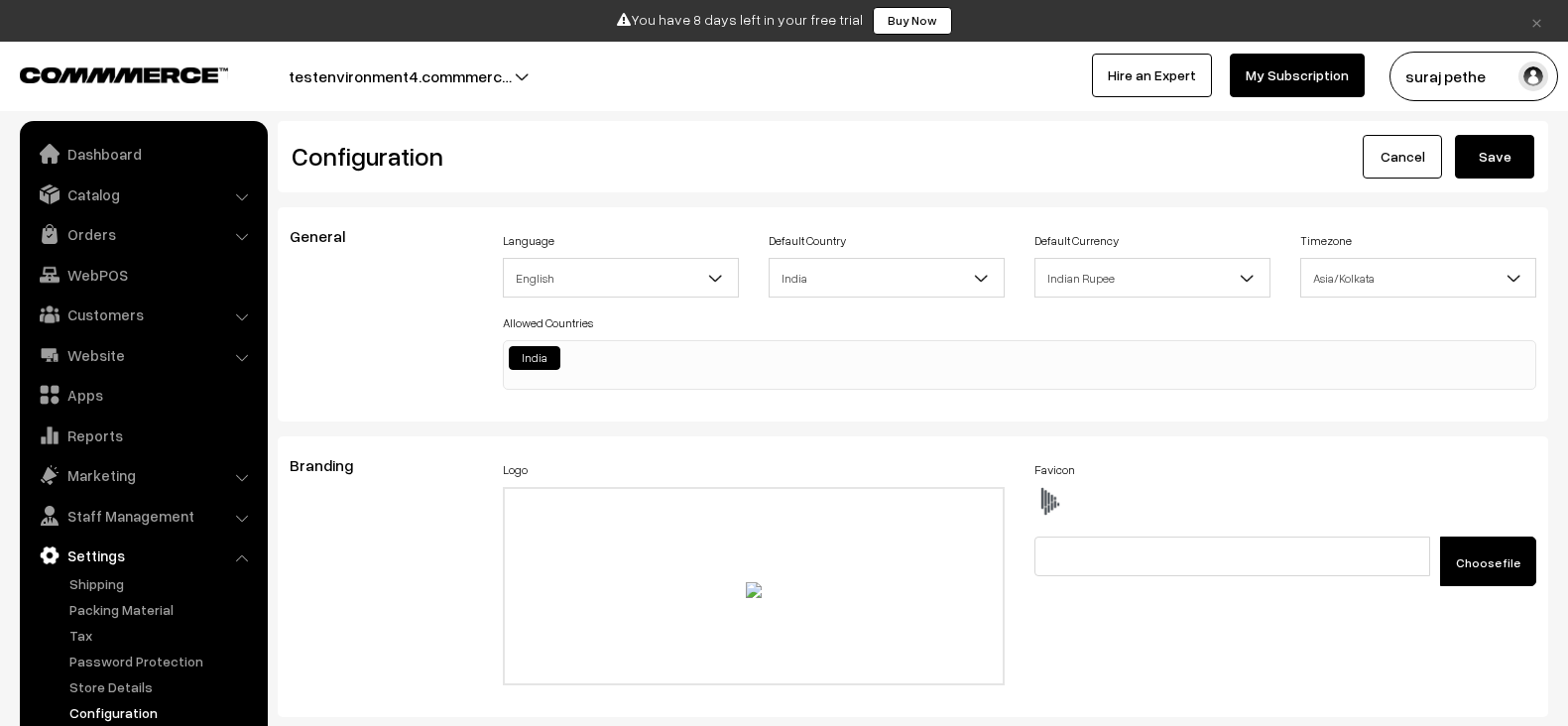 scroll, scrollTop: 0, scrollLeft: 0, axis: both 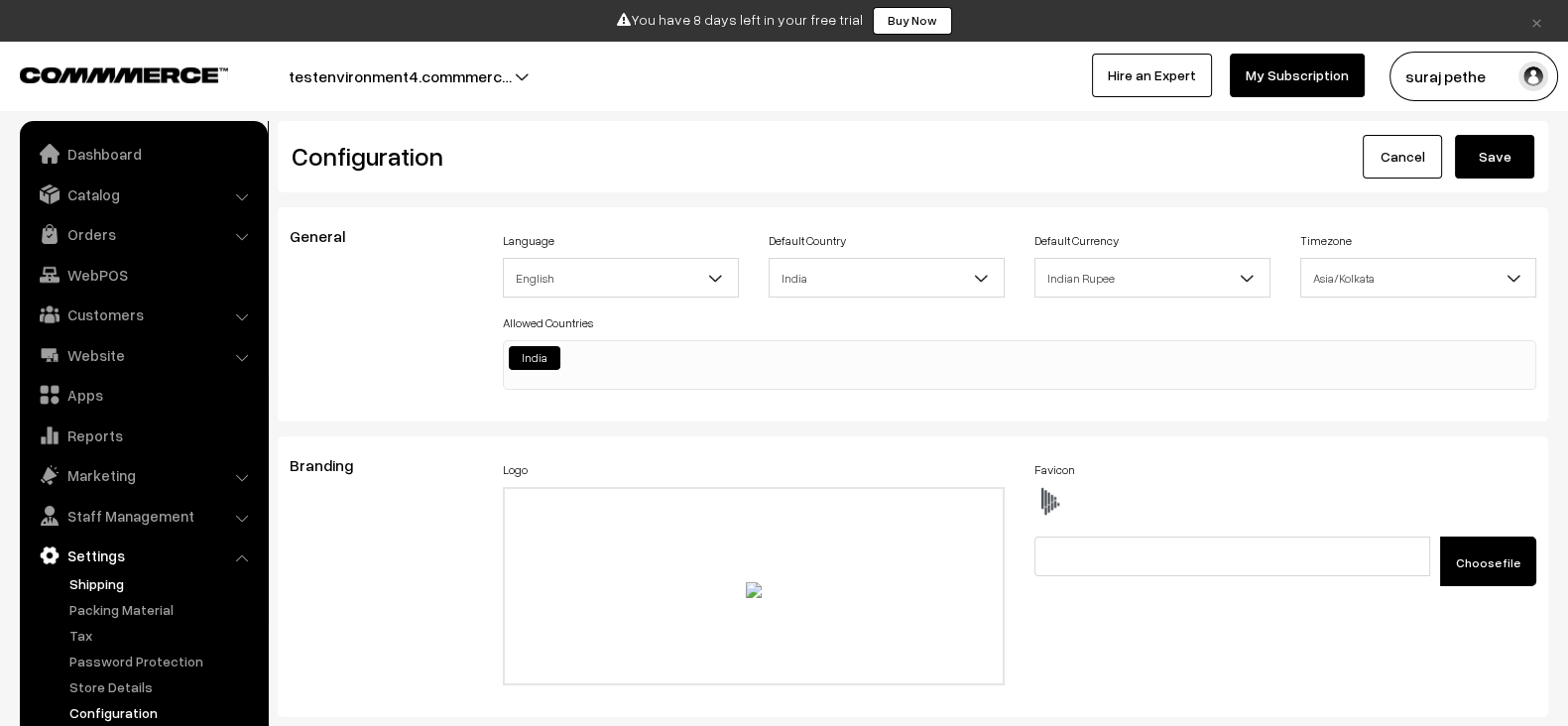 click on "Shipping" at bounding box center [163, 583] 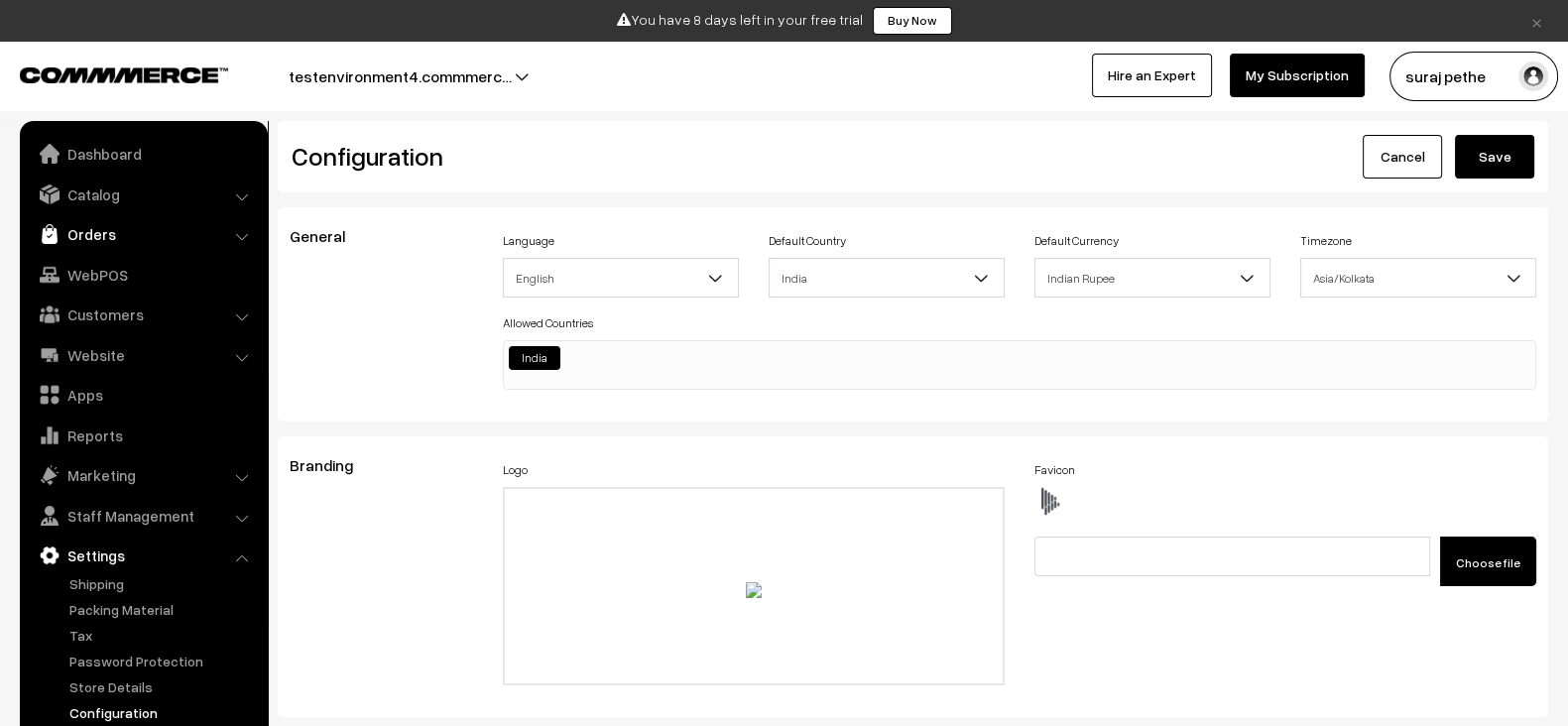 click on "Orders" at bounding box center [143, 234] 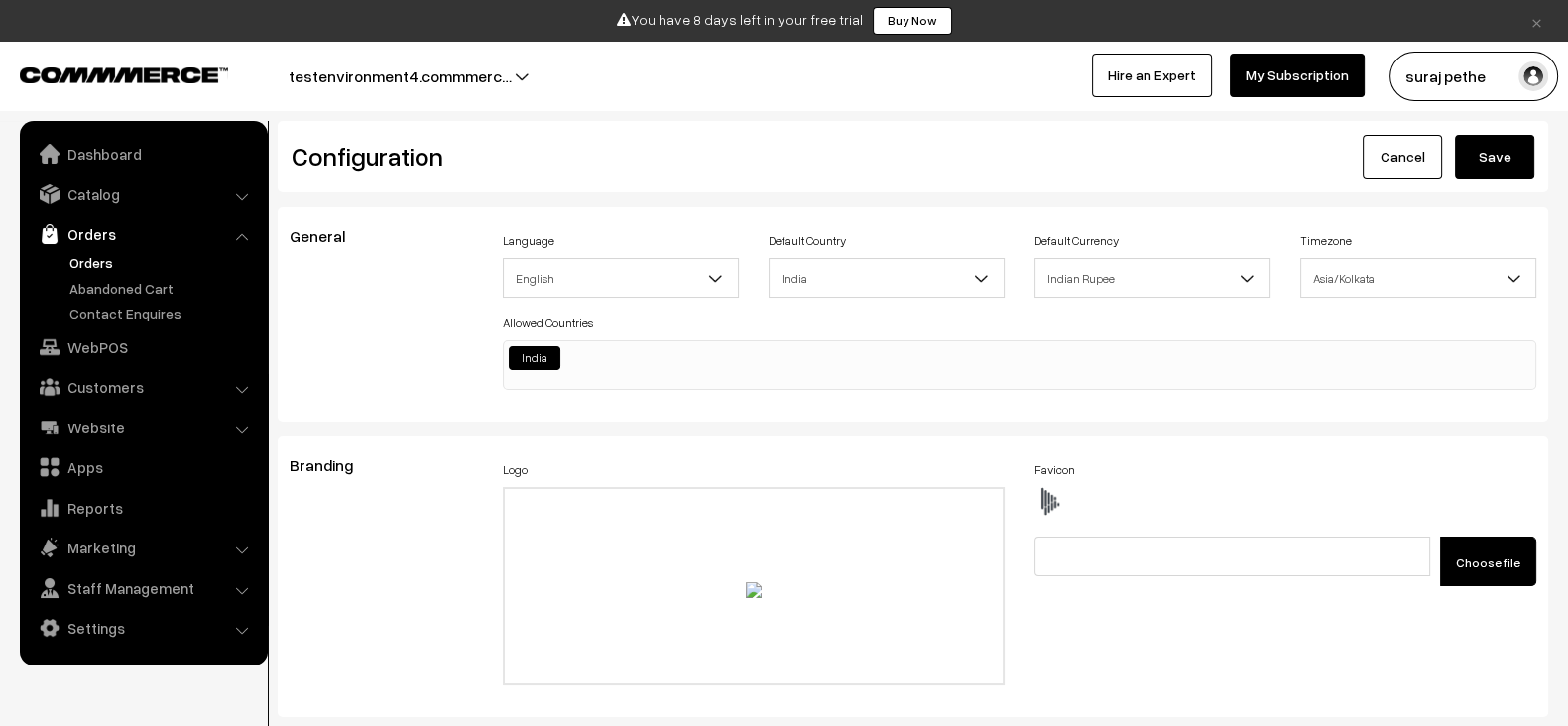 click on "Orders" at bounding box center (163, 262) 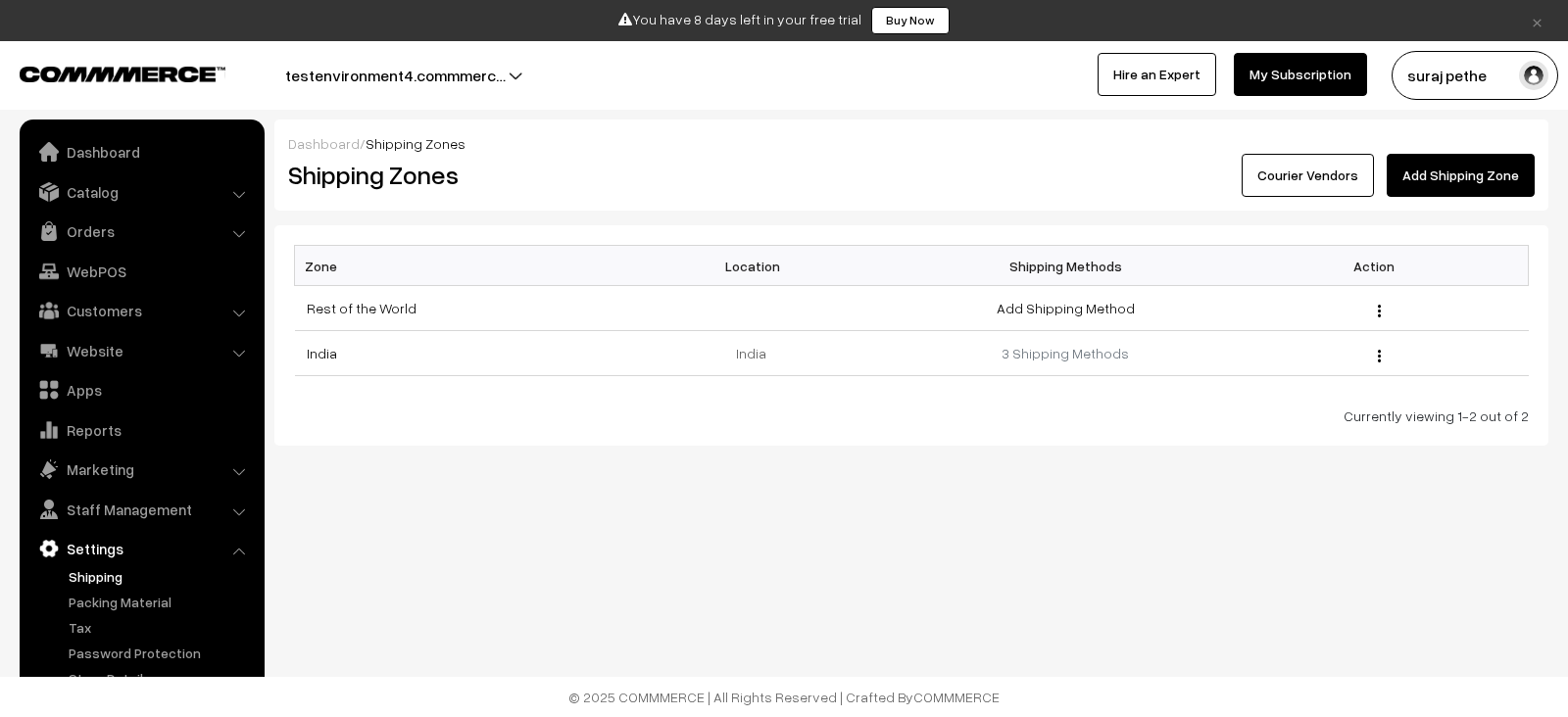 scroll, scrollTop: 0, scrollLeft: 0, axis: both 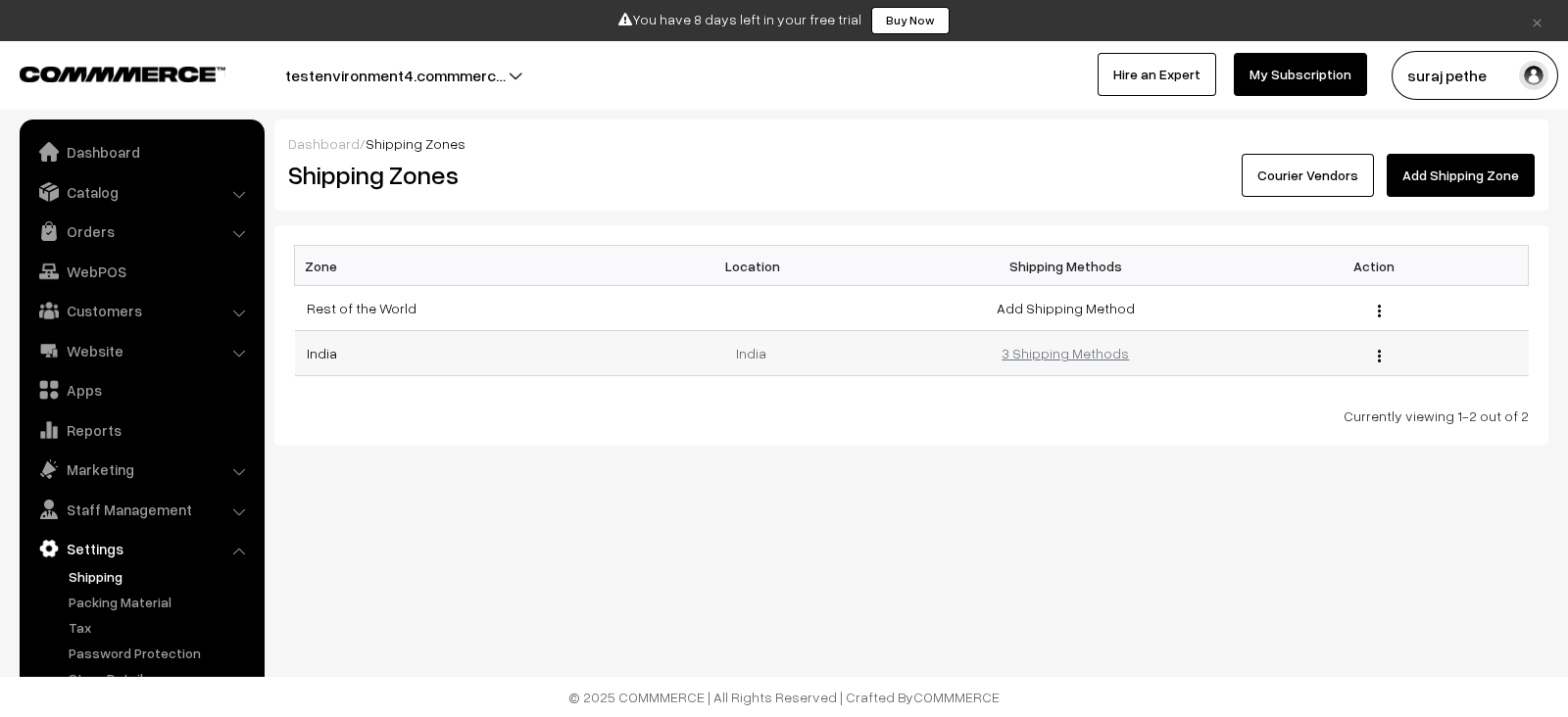 click on "3 Shipping Methods" at bounding box center [1065, 353] 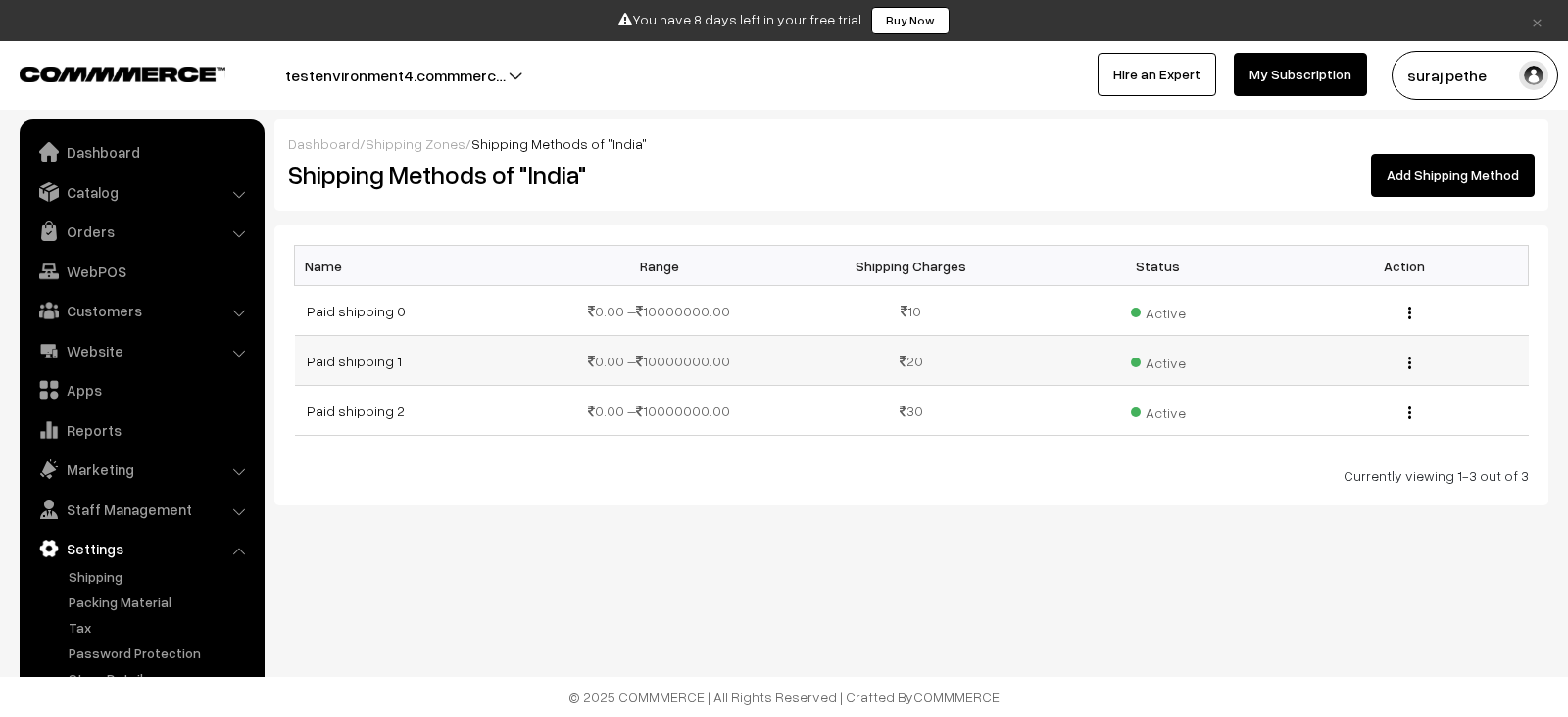 scroll, scrollTop: 0, scrollLeft: 0, axis: both 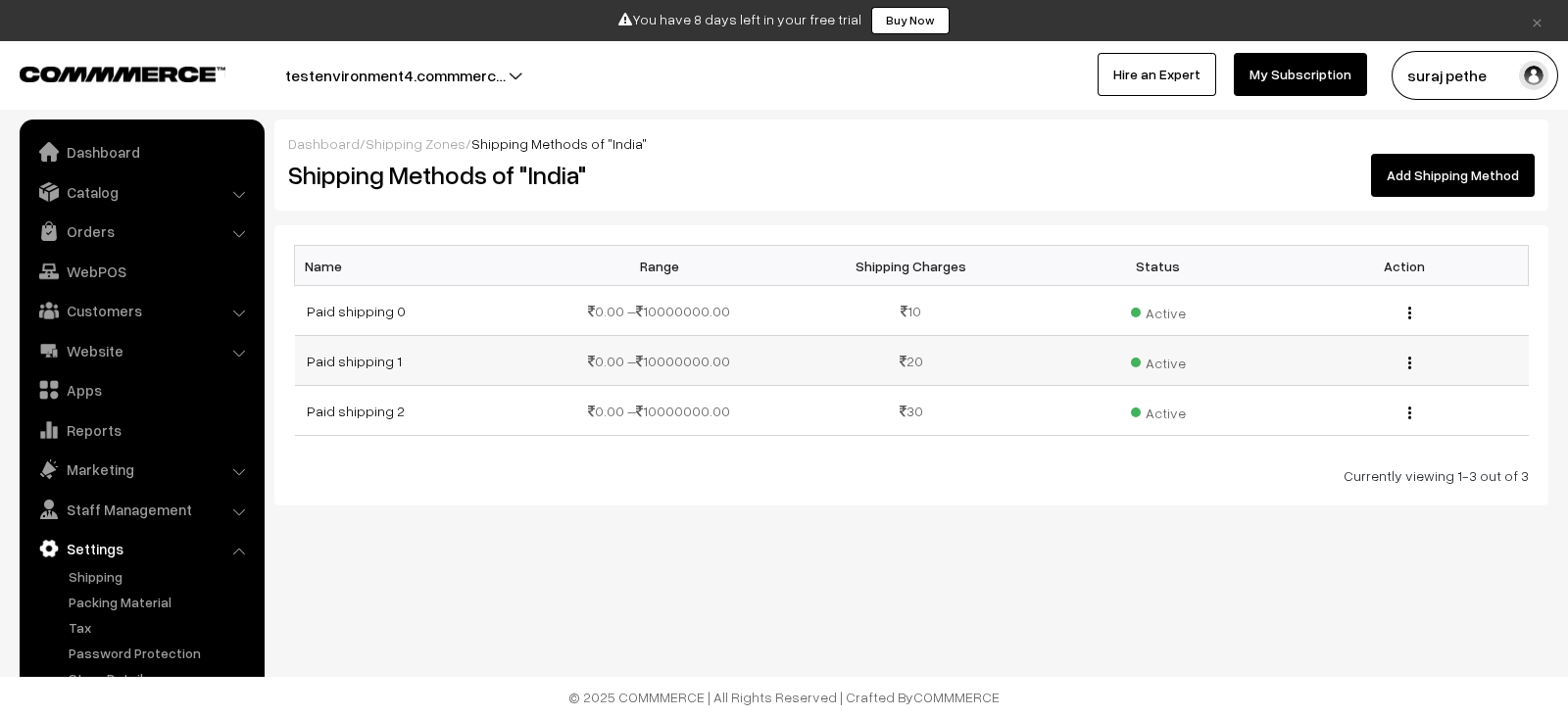 click on "Active" at bounding box center (1158, 360) 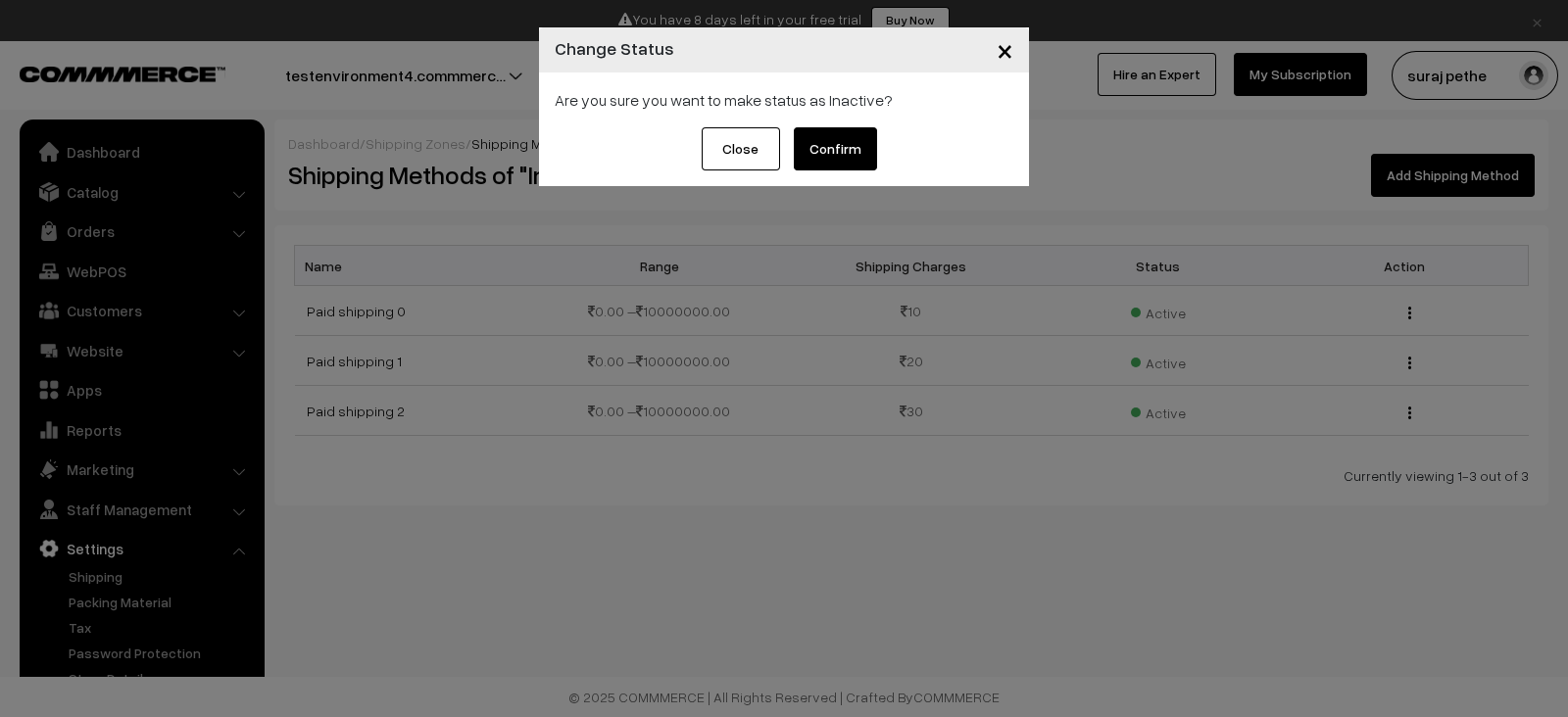 click on "Confirm" at bounding box center [835, 149] 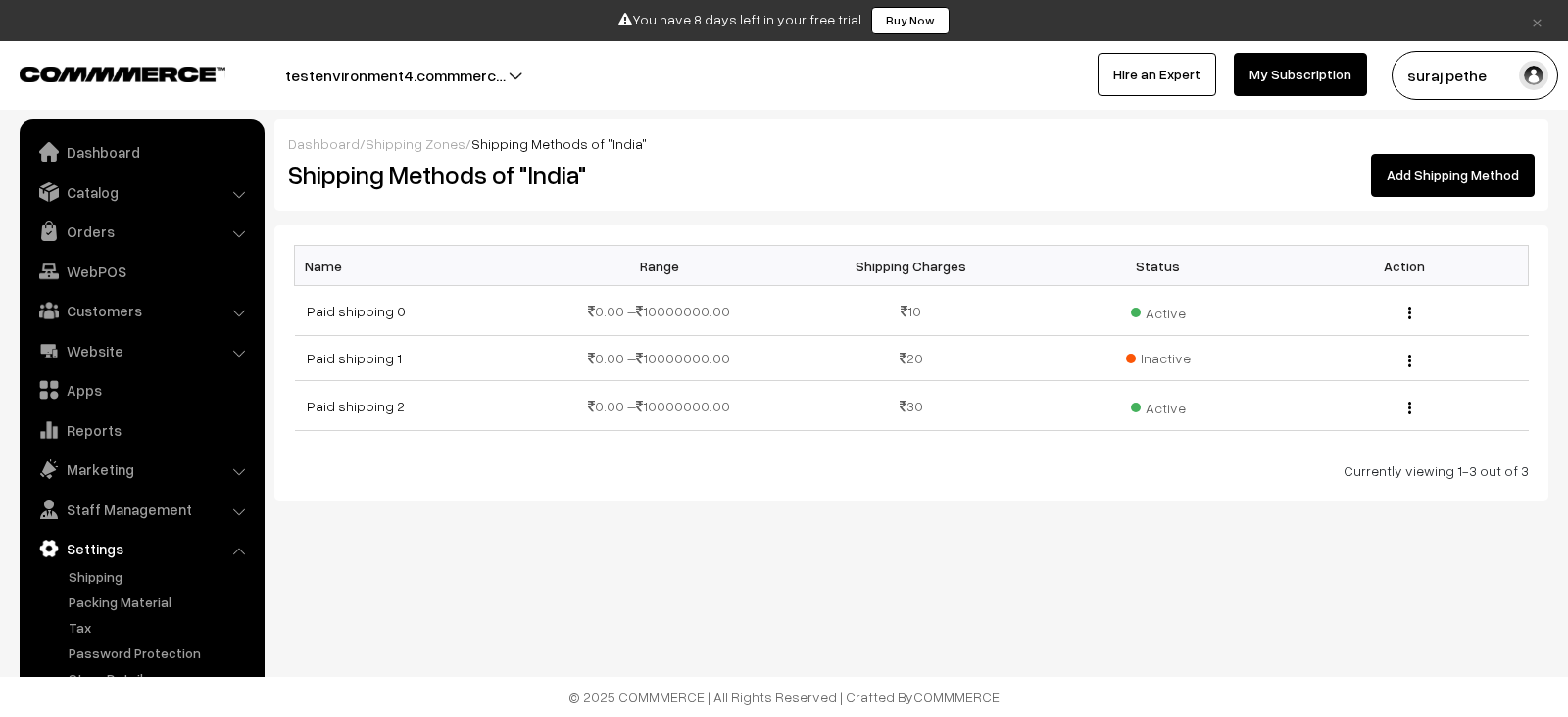 scroll, scrollTop: 0, scrollLeft: 0, axis: both 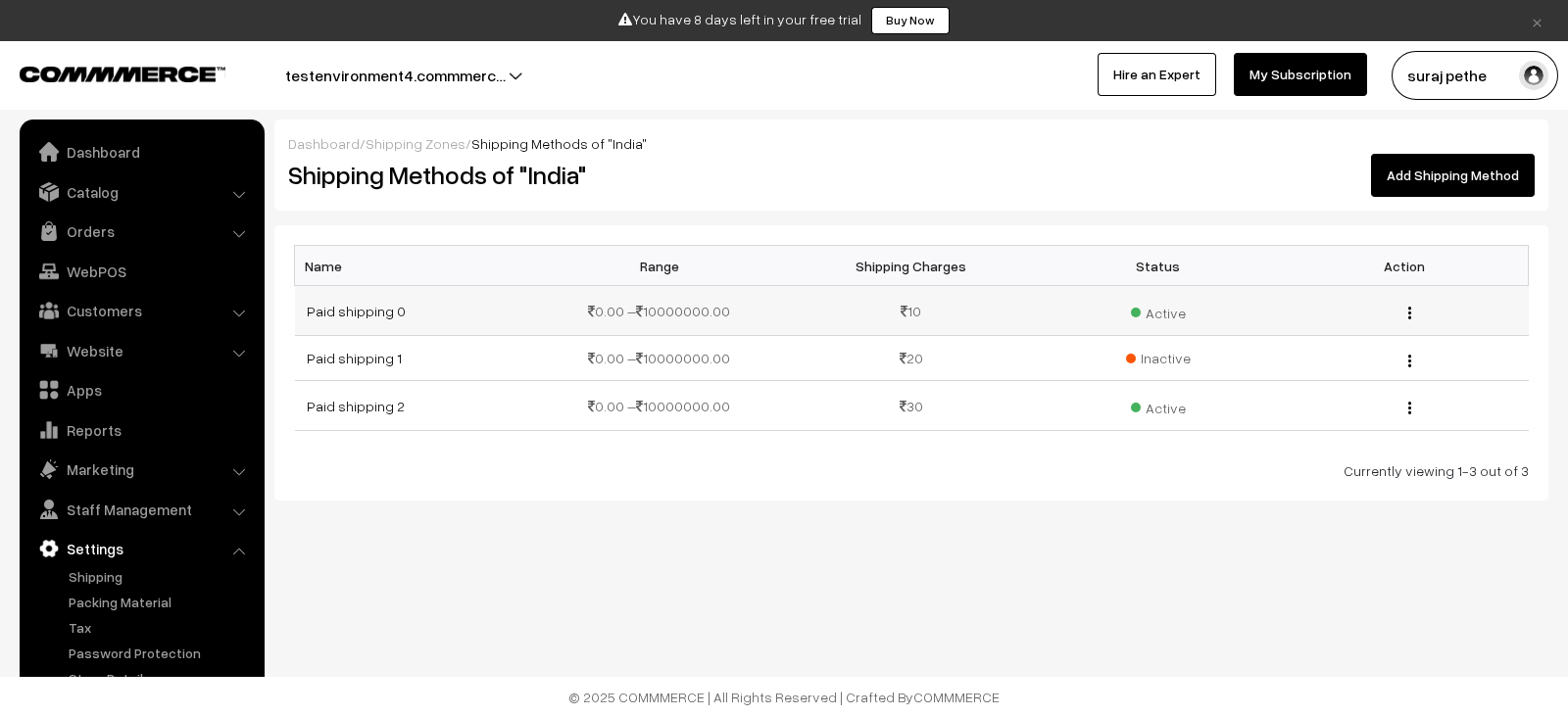 click on "Active" at bounding box center (1158, 311) 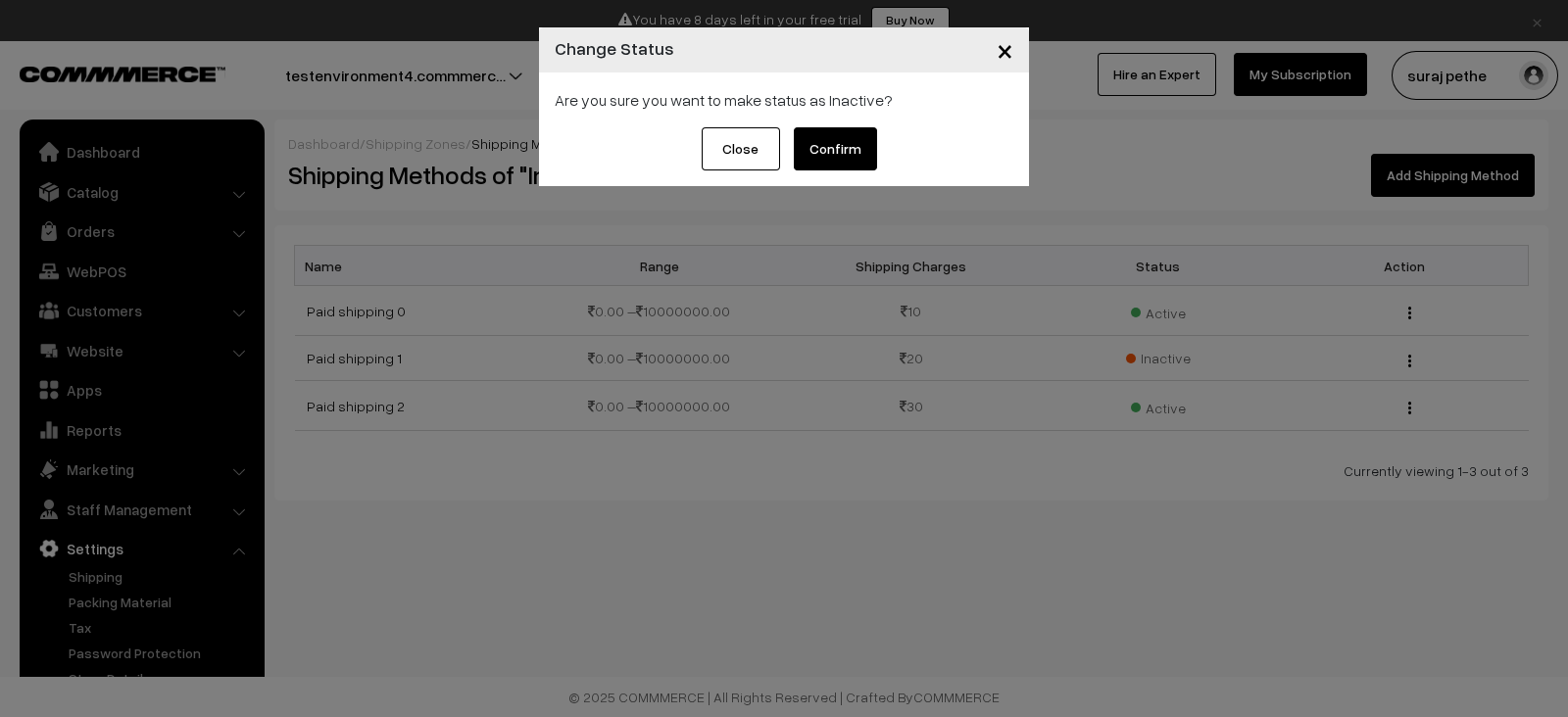 click on "Confirm" at bounding box center (835, 149) 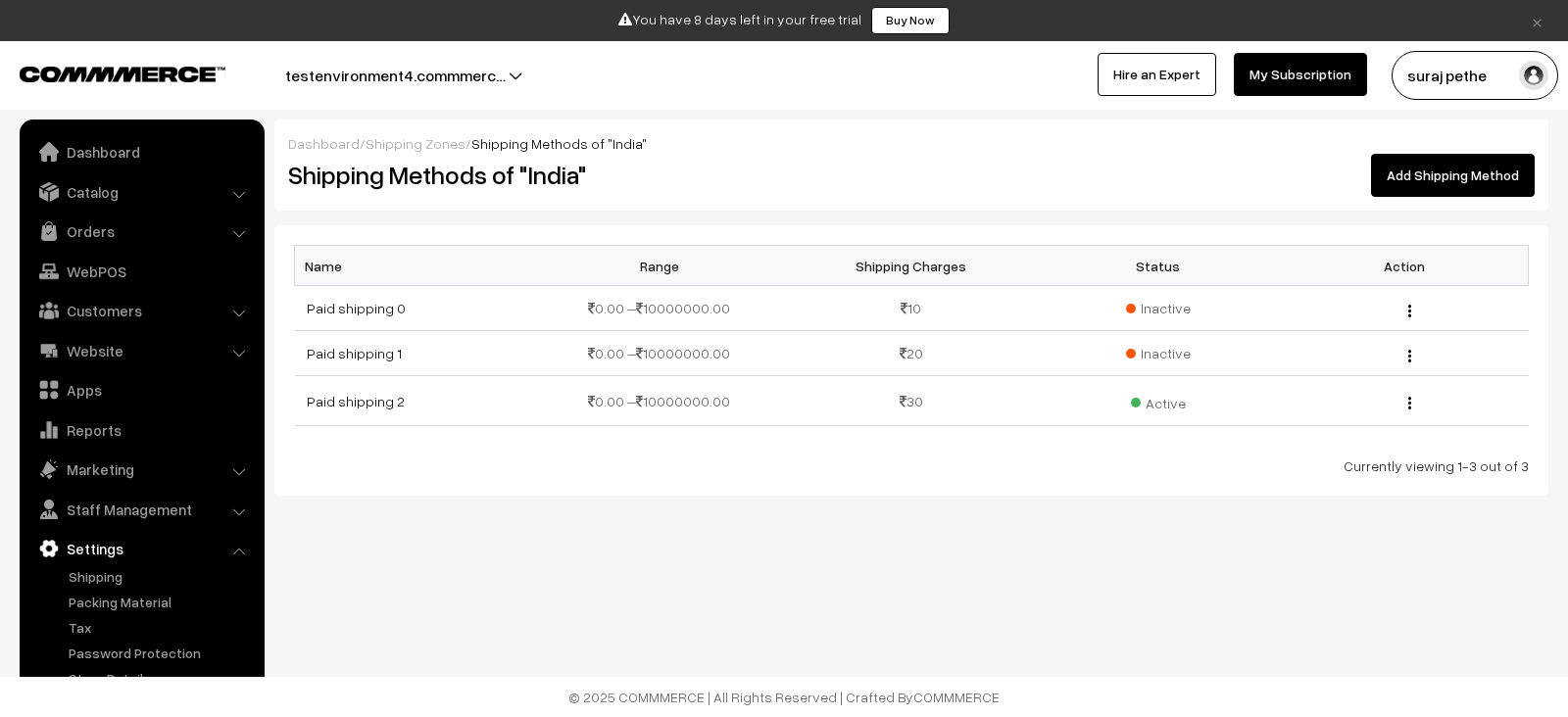 scroll, scrollTop: 0, scrollLeft: 0, axis: both 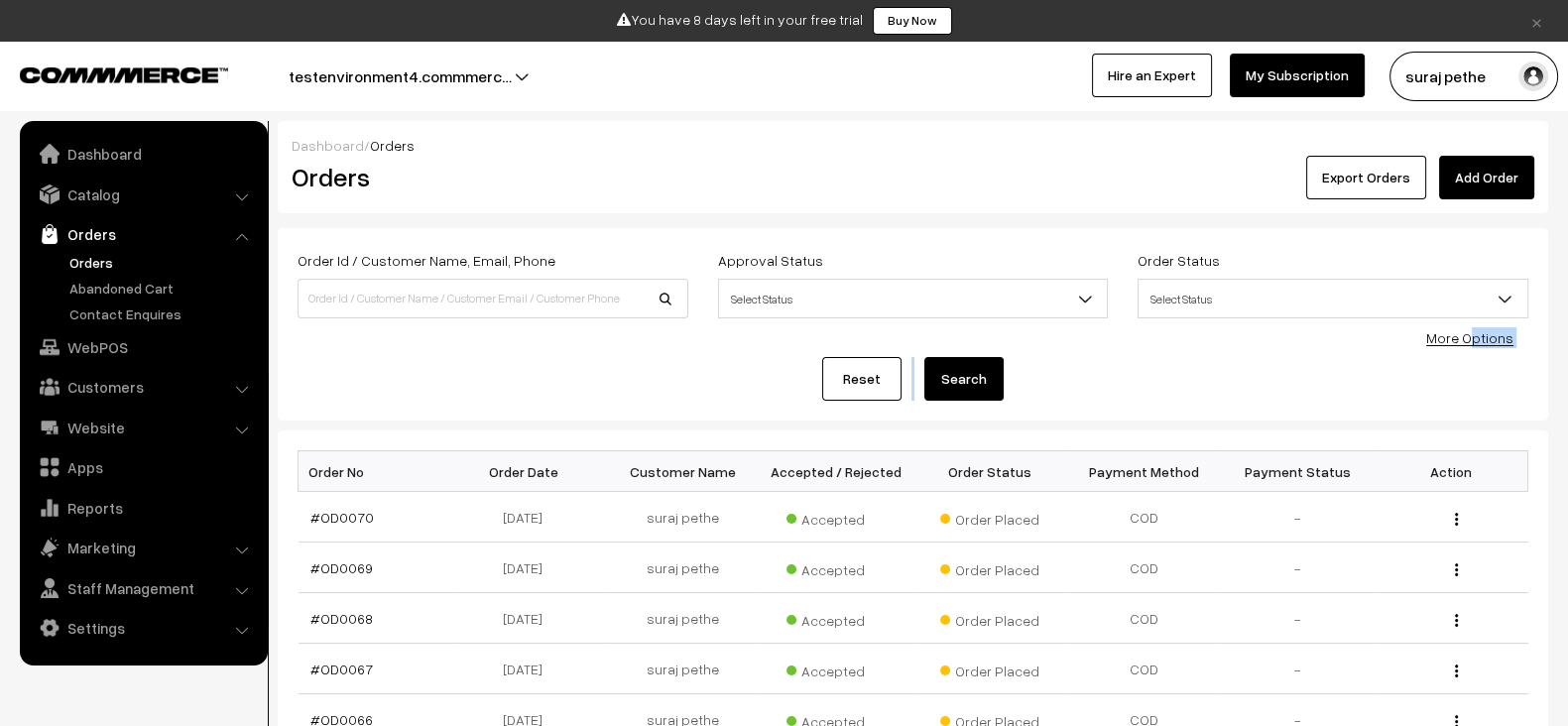 drag, startPoint x: 1459, startPoint y: 349, endPoint x: 1479, endPoint y: 342, distance: 21.18962 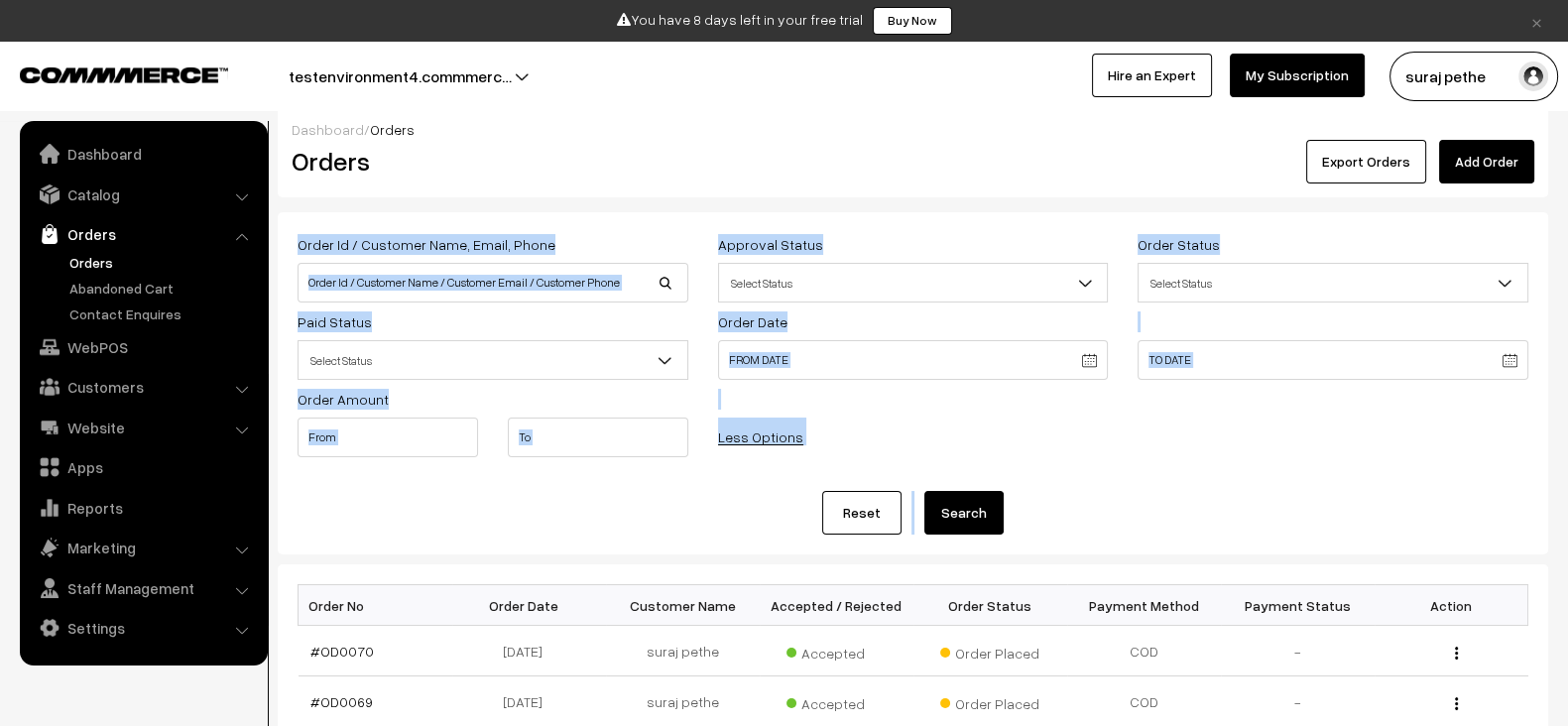 scroll, scrollTop: 17, scrollLeft: 0, axis: vertical 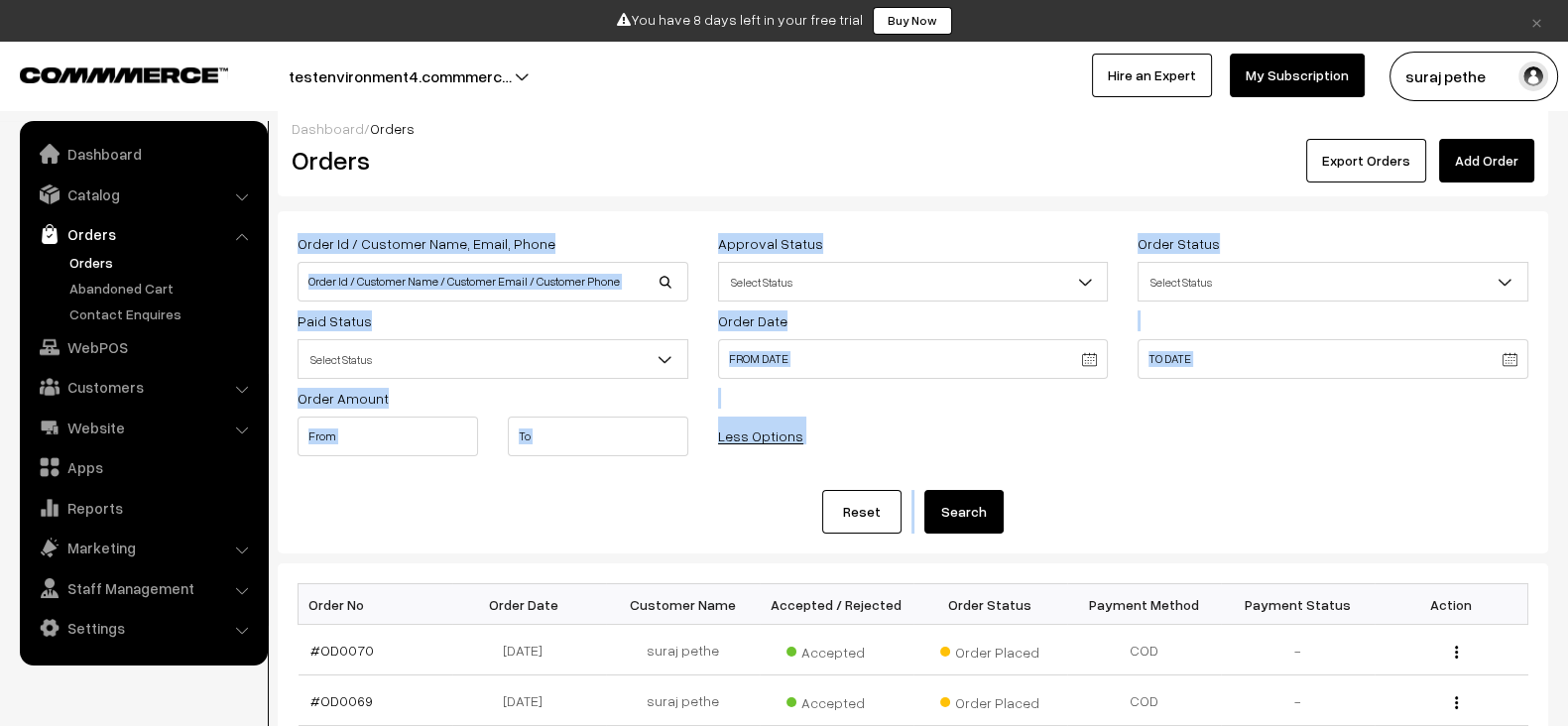 click on "Less Options" at bounding box center [808, 424] 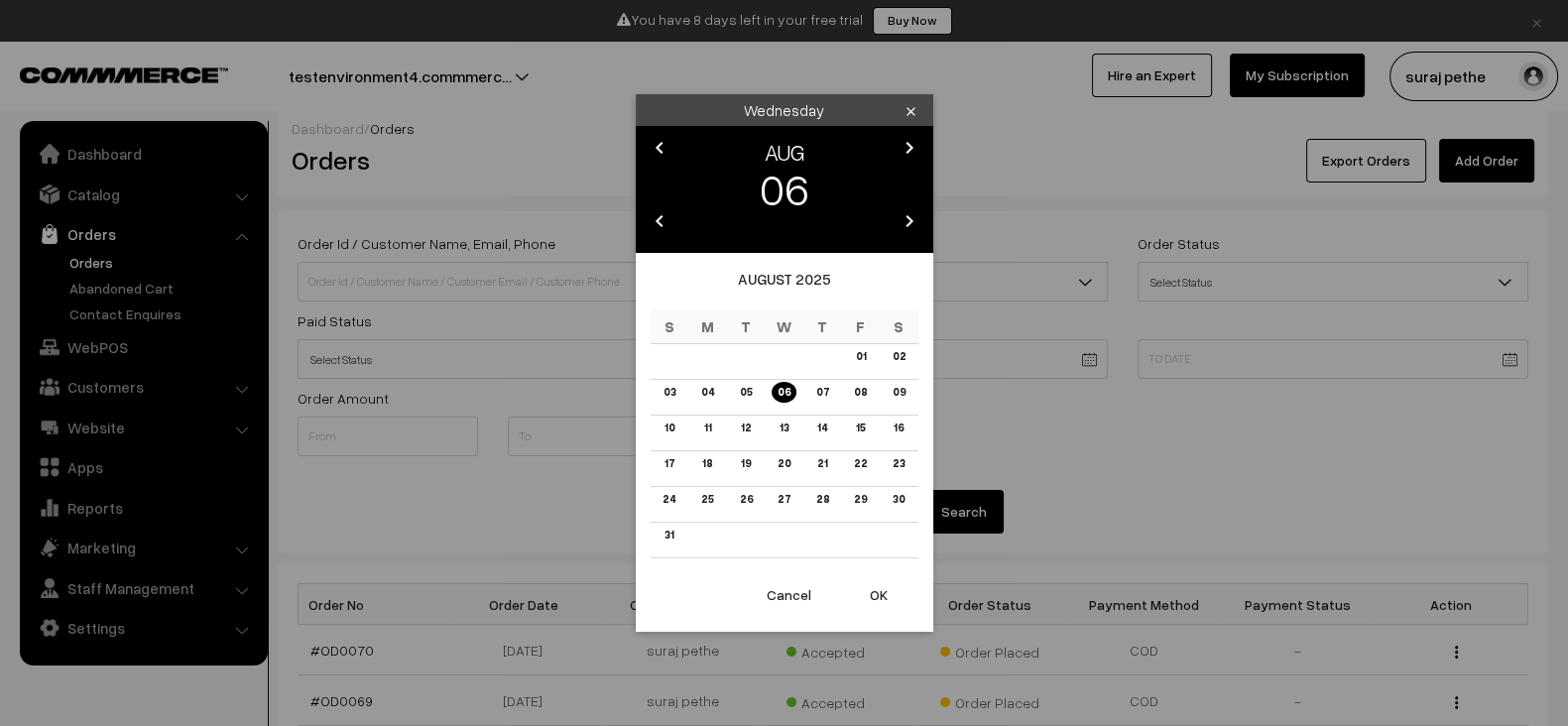 click on "Thank you for showing interest. Our team will call you shortly.
Close
×
You have 8 days left in your free trial
Buy Now
Buy Now
Go to Website" at bounding box center [784, 681] 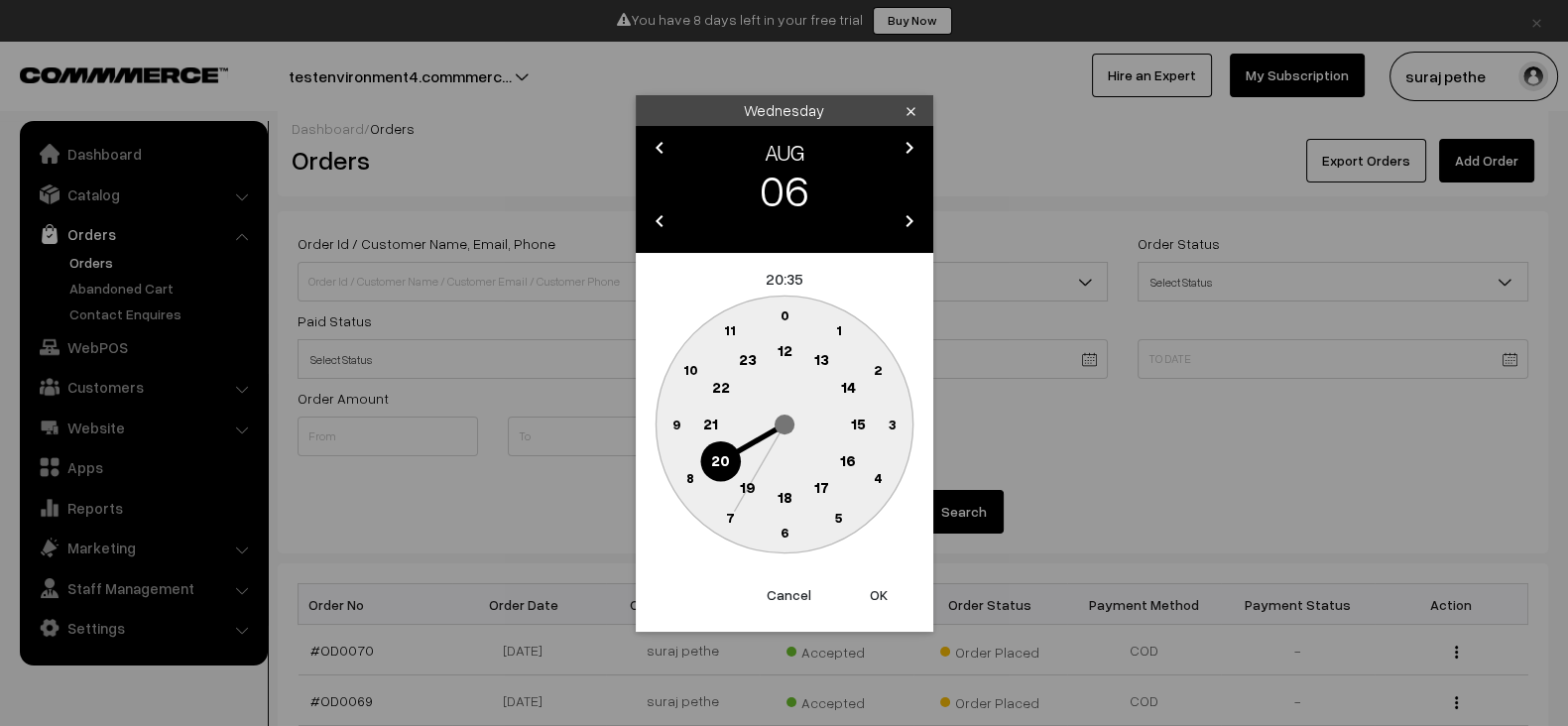 click 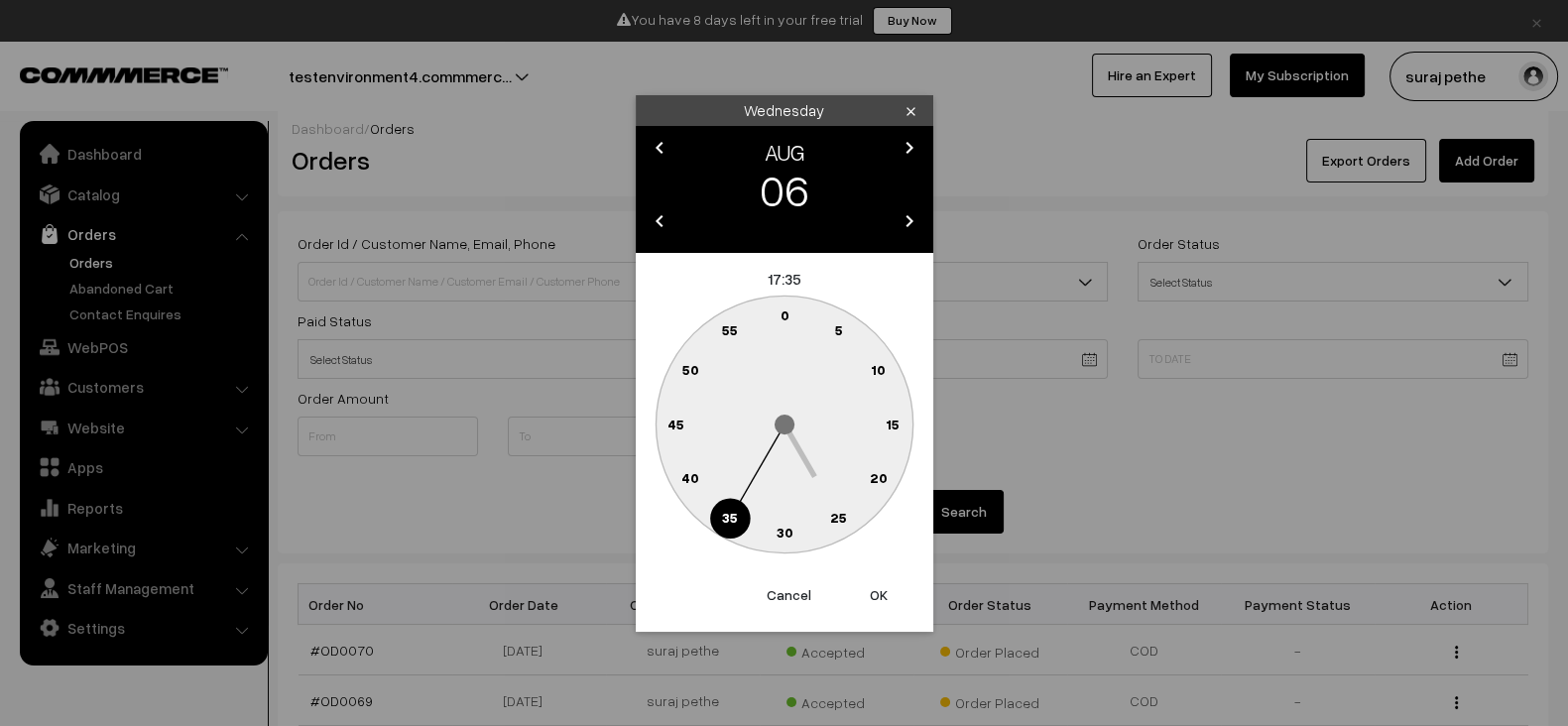 click 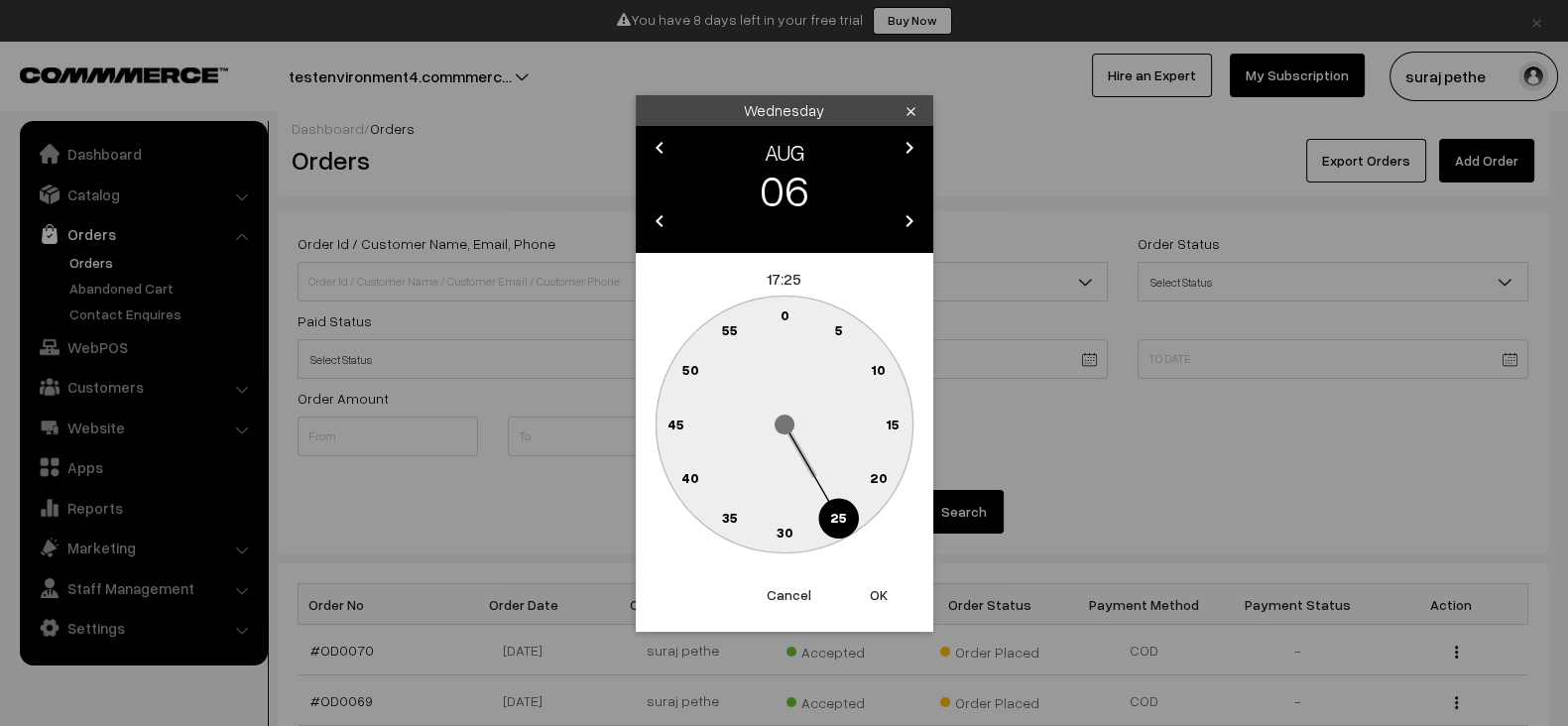 type on "[DATE] [TIME]" 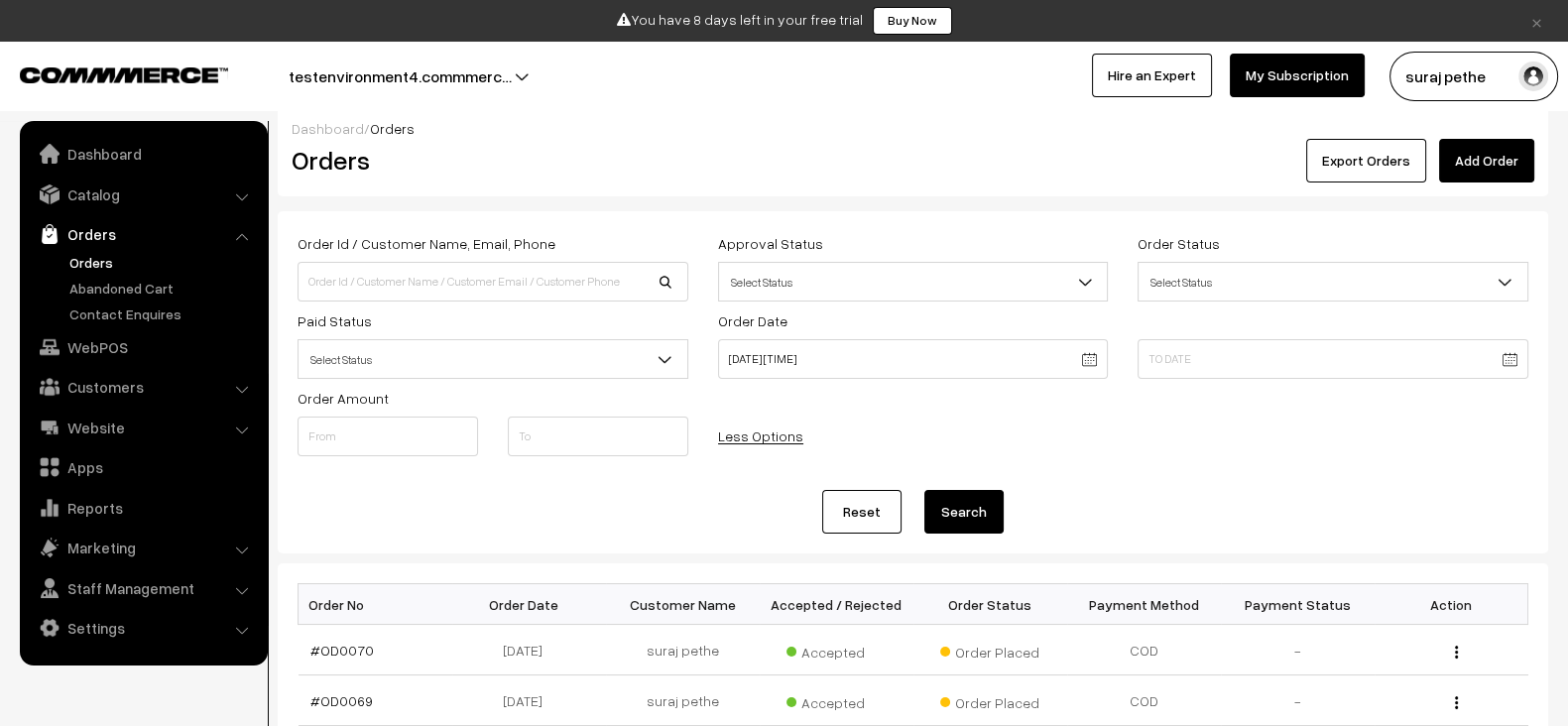 click on "Search" at bounding box center (964, 512) 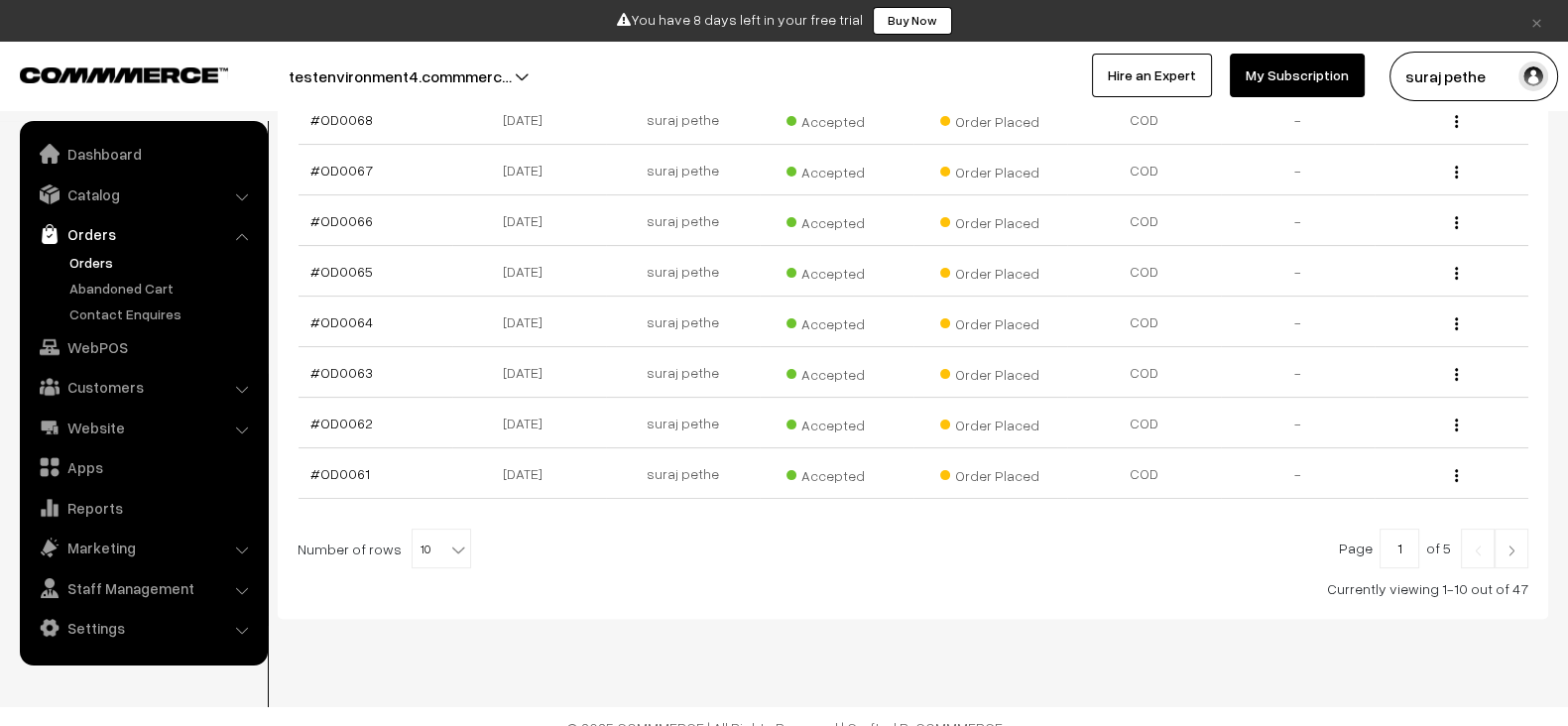 scroll, scrollTop: 666, scrollLeft: 0, axis: vertical 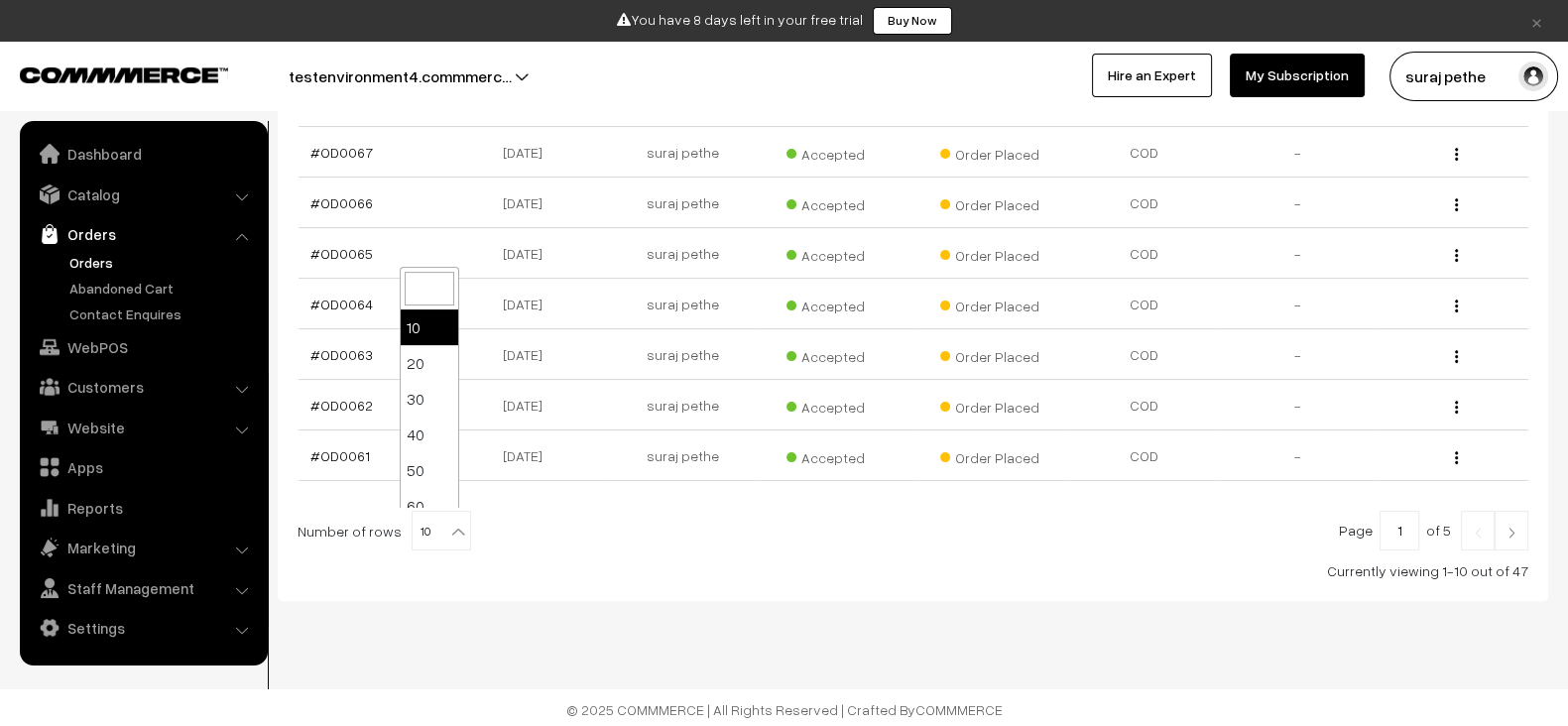 click at bounding box center [458, 532] 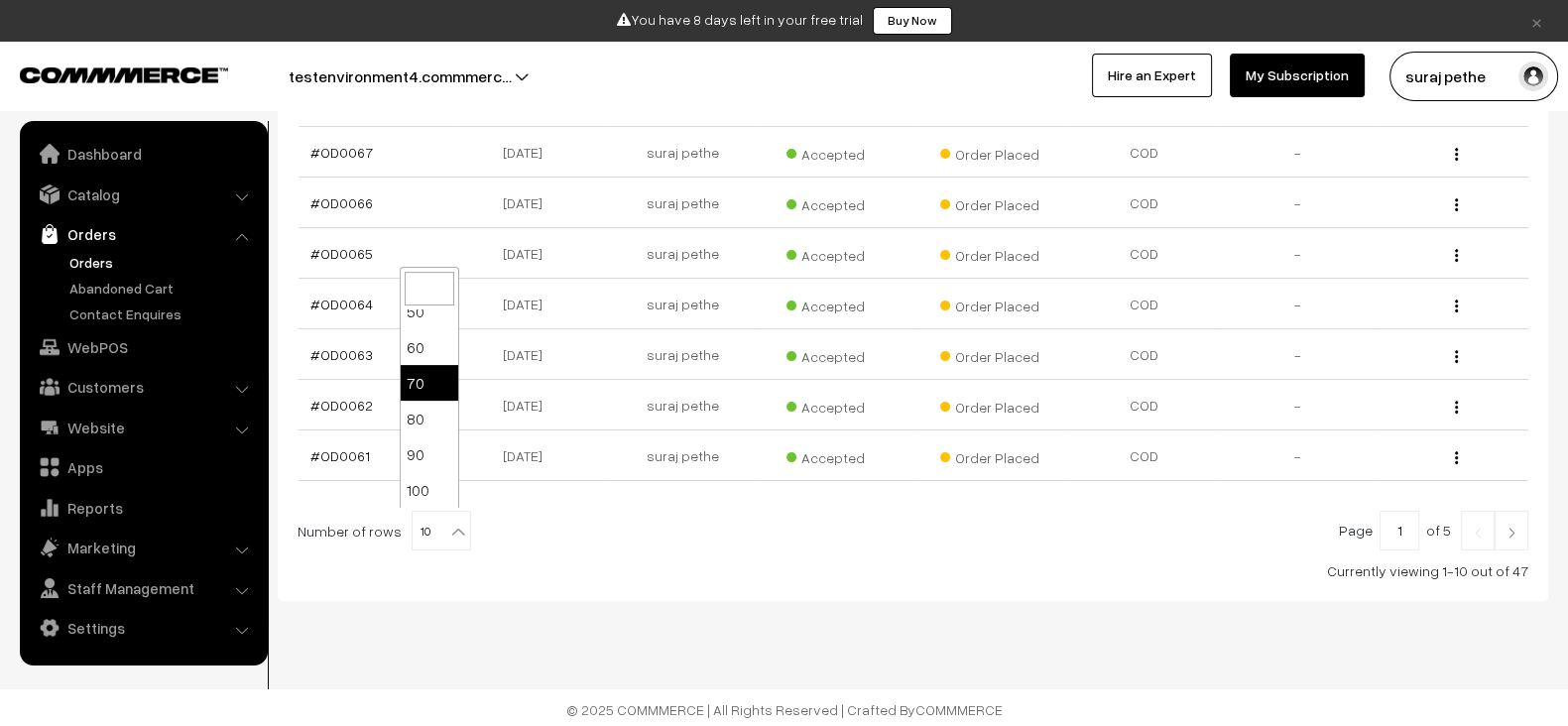 scroll, scrollTop: 108, scrollLeft: 0, axis: vertical 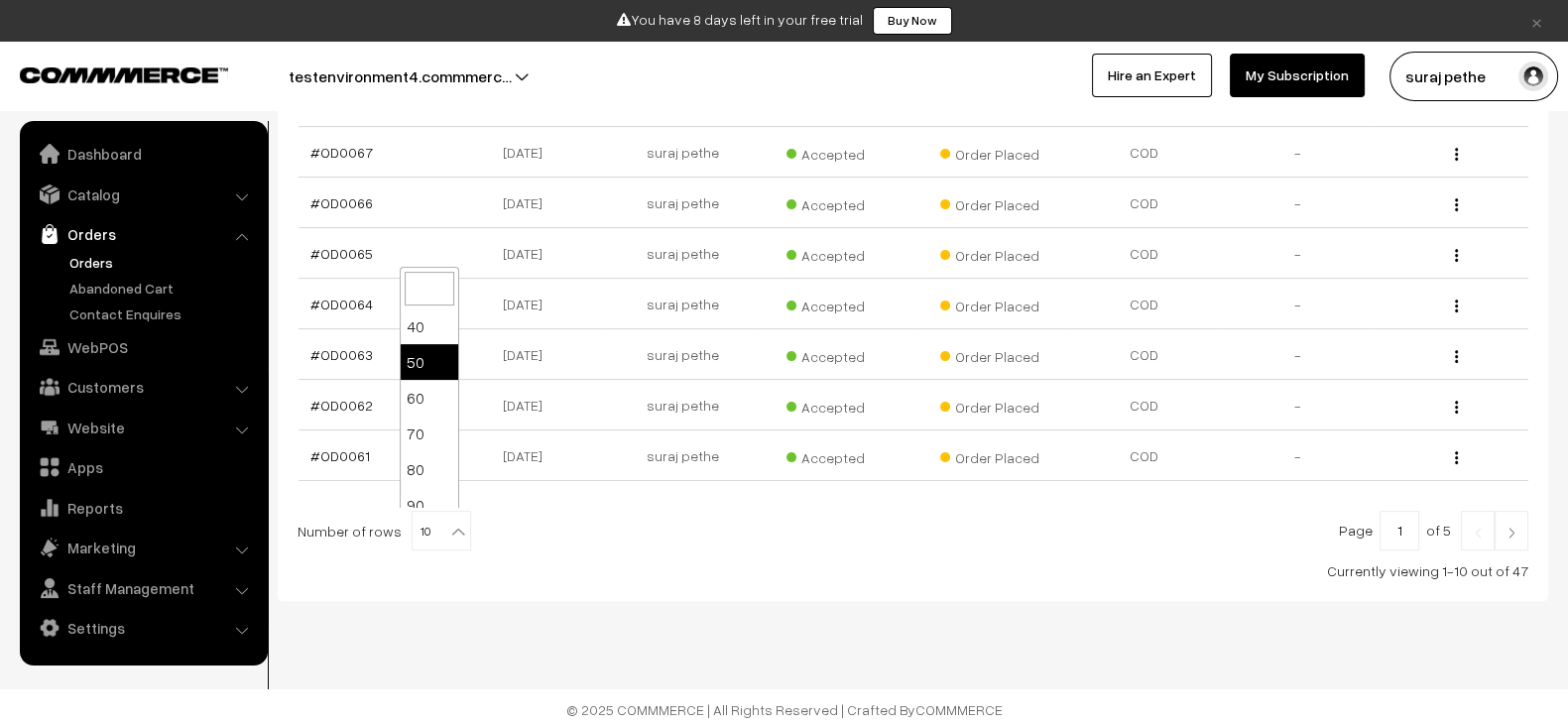 select on "50" 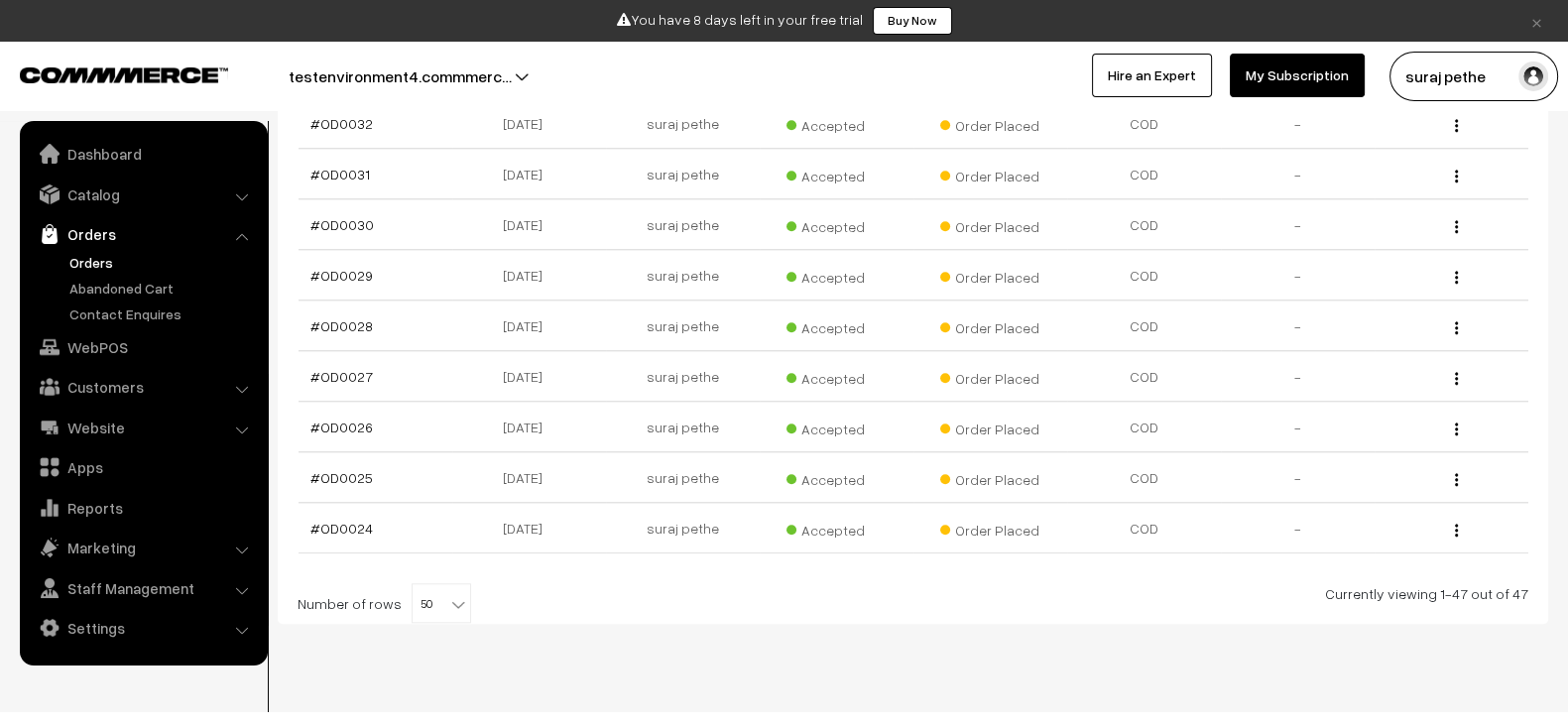 scroll, scrollTop: 2472, scrollLeft: 0, axis: vertical 